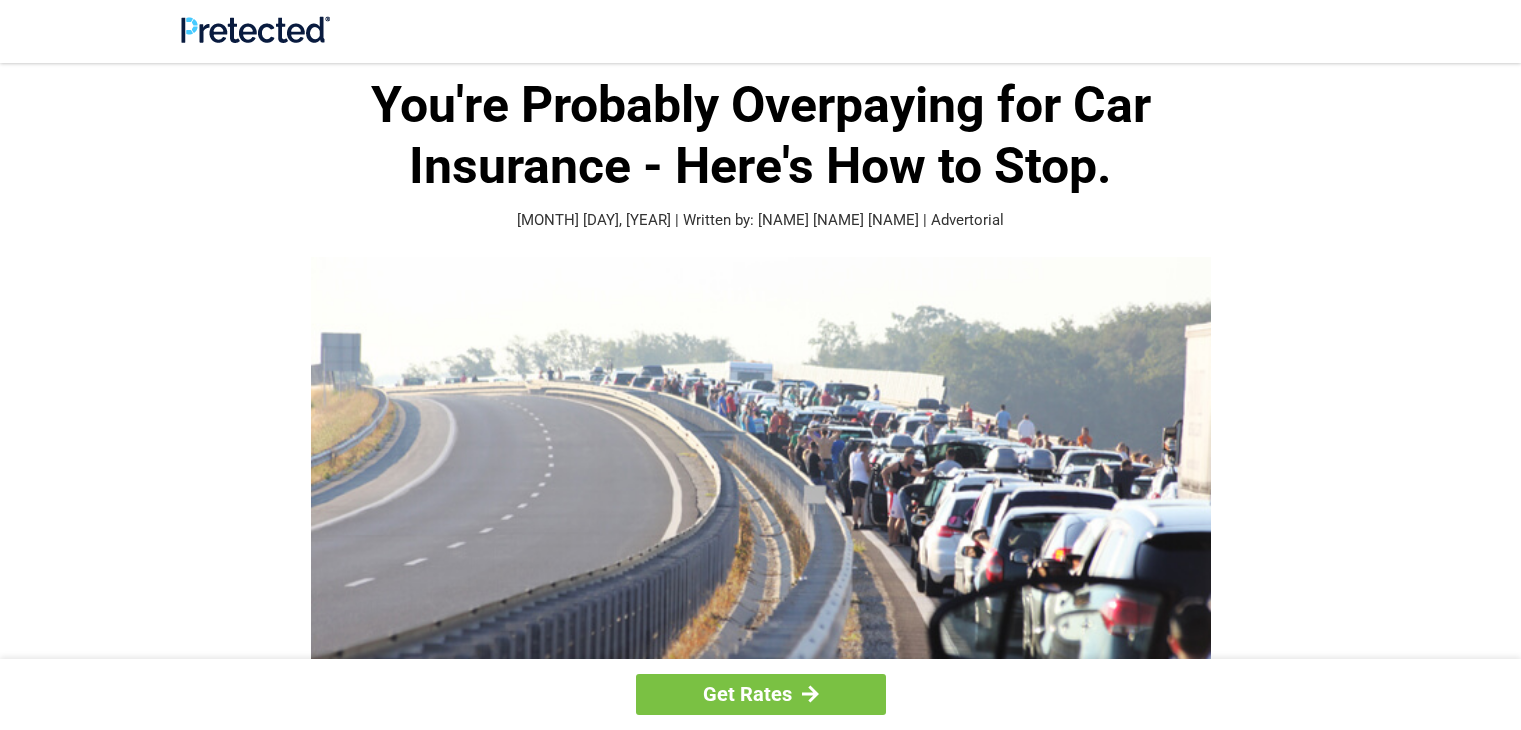 scroll, scrollTop: 0, scrollLeft: 0, axis: both 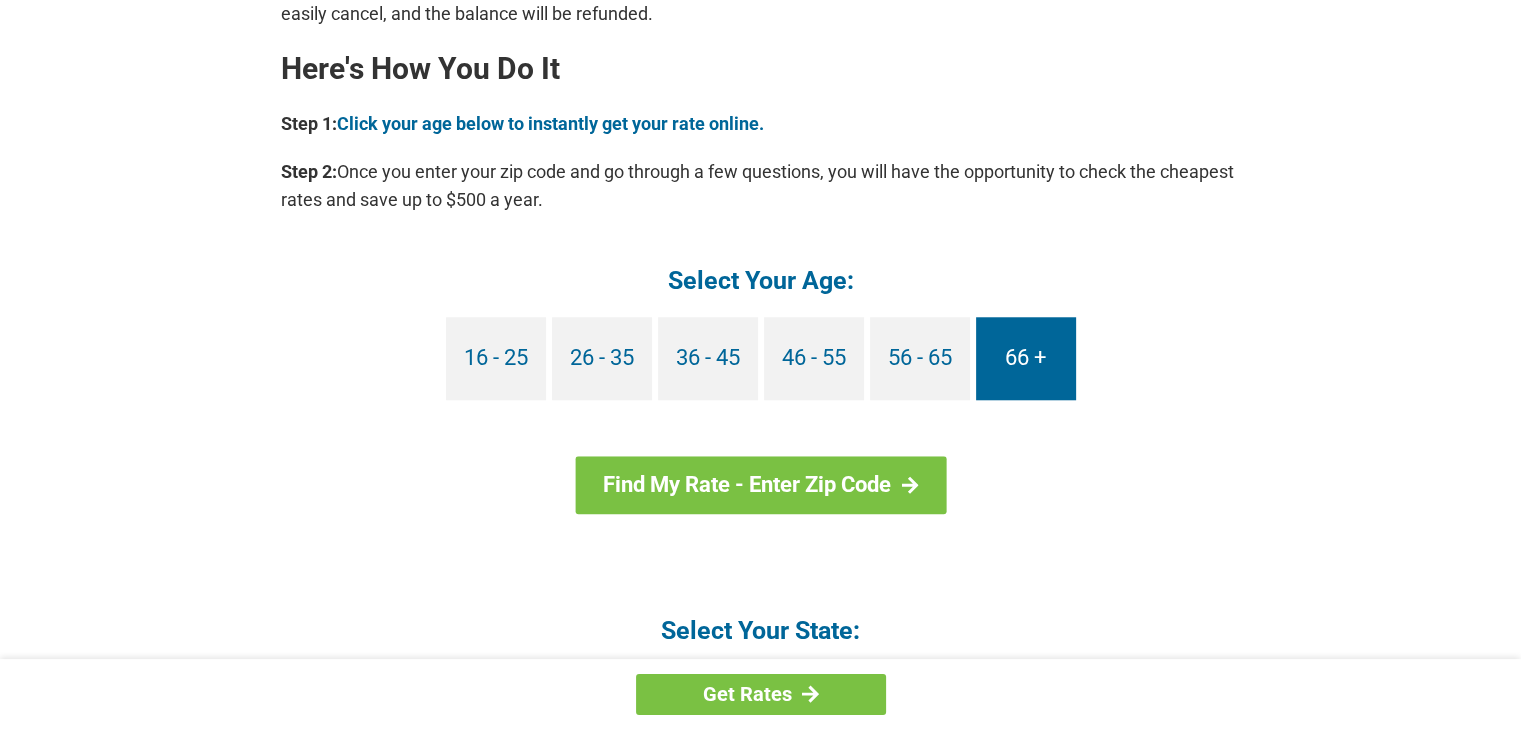 click on "66 +" at bounding box center (1026, 358) 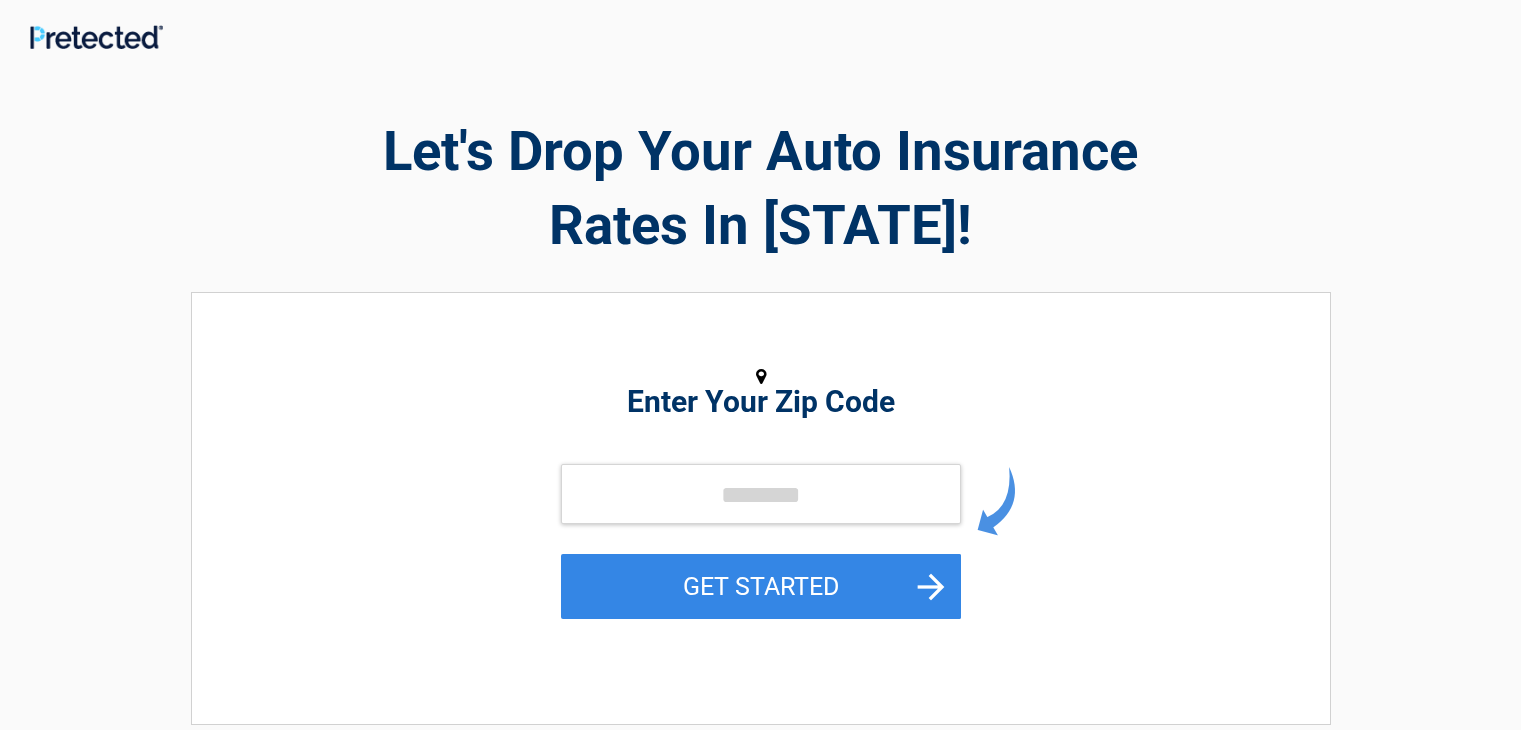 scroll, scrollTop: 0, scrollLeft: 0, axis: both 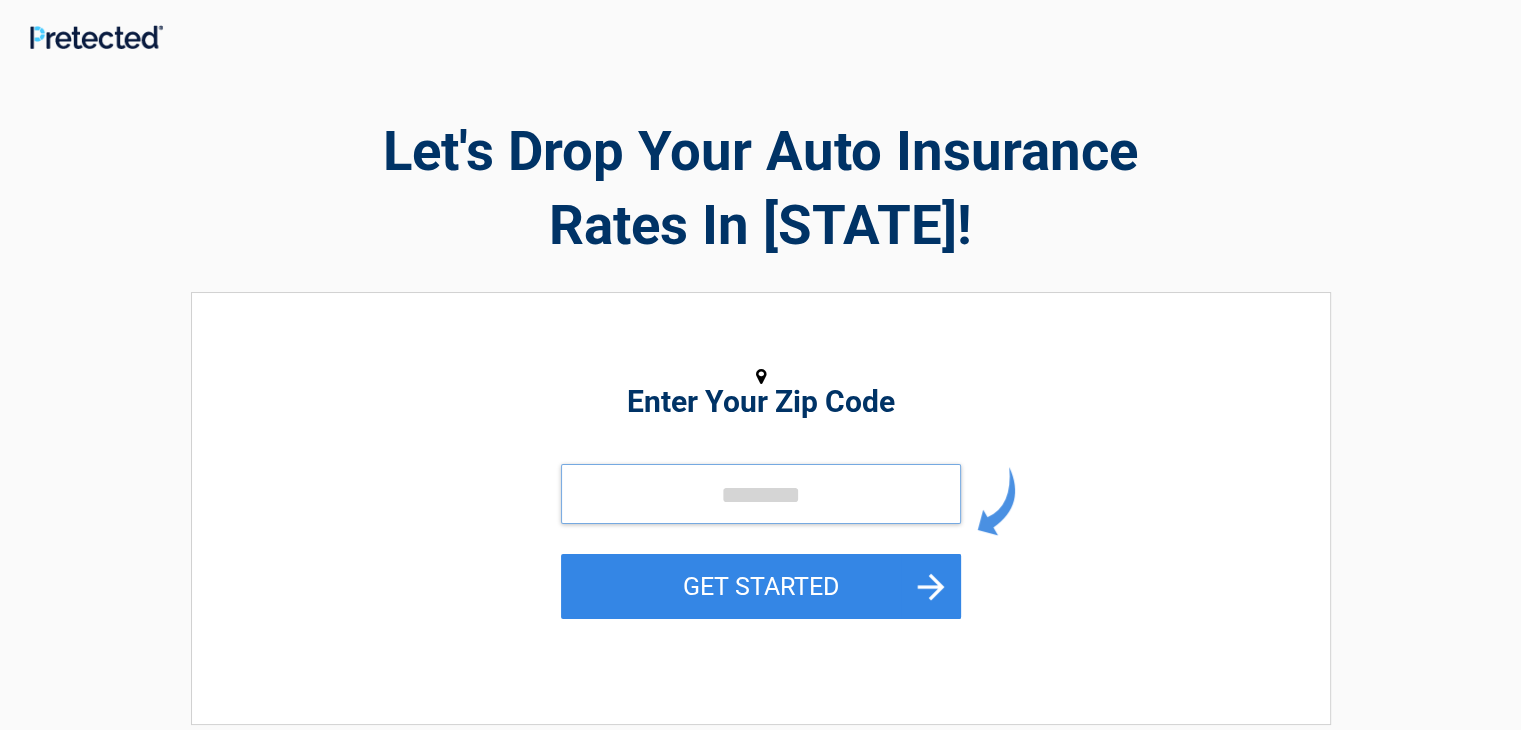 click at bounding box center [761, 494] 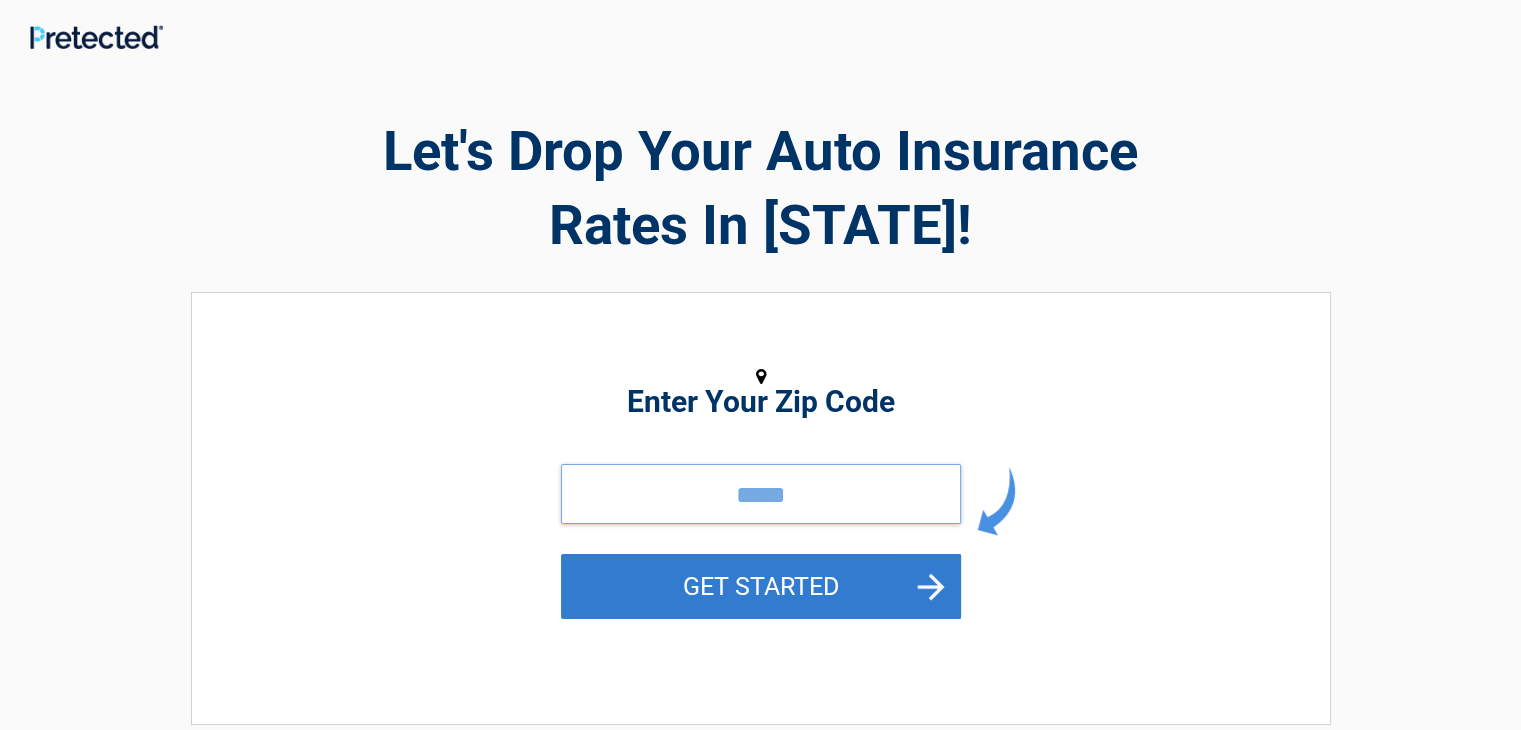 type on "*****" 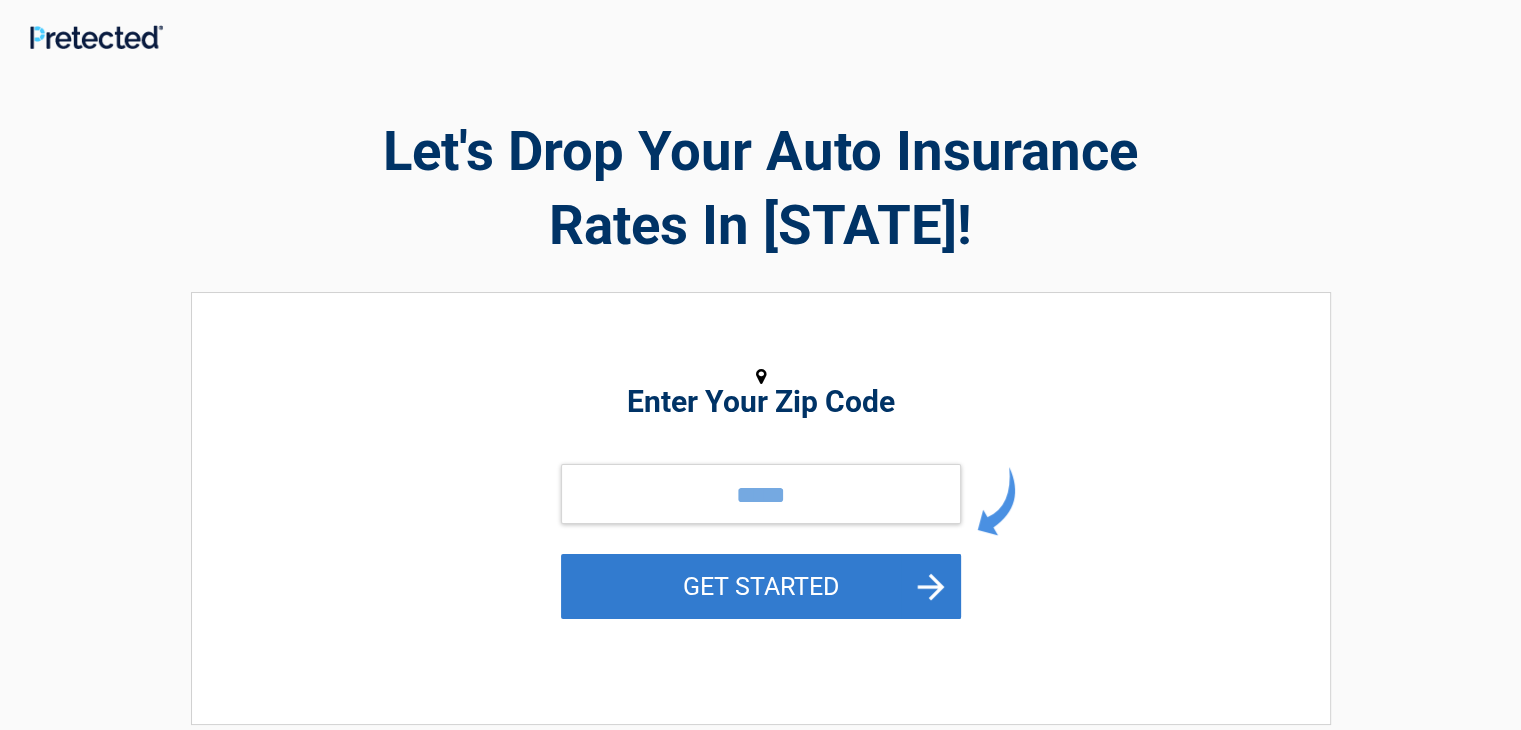 click on "GET STARTED" at bounding box center [761, 586] 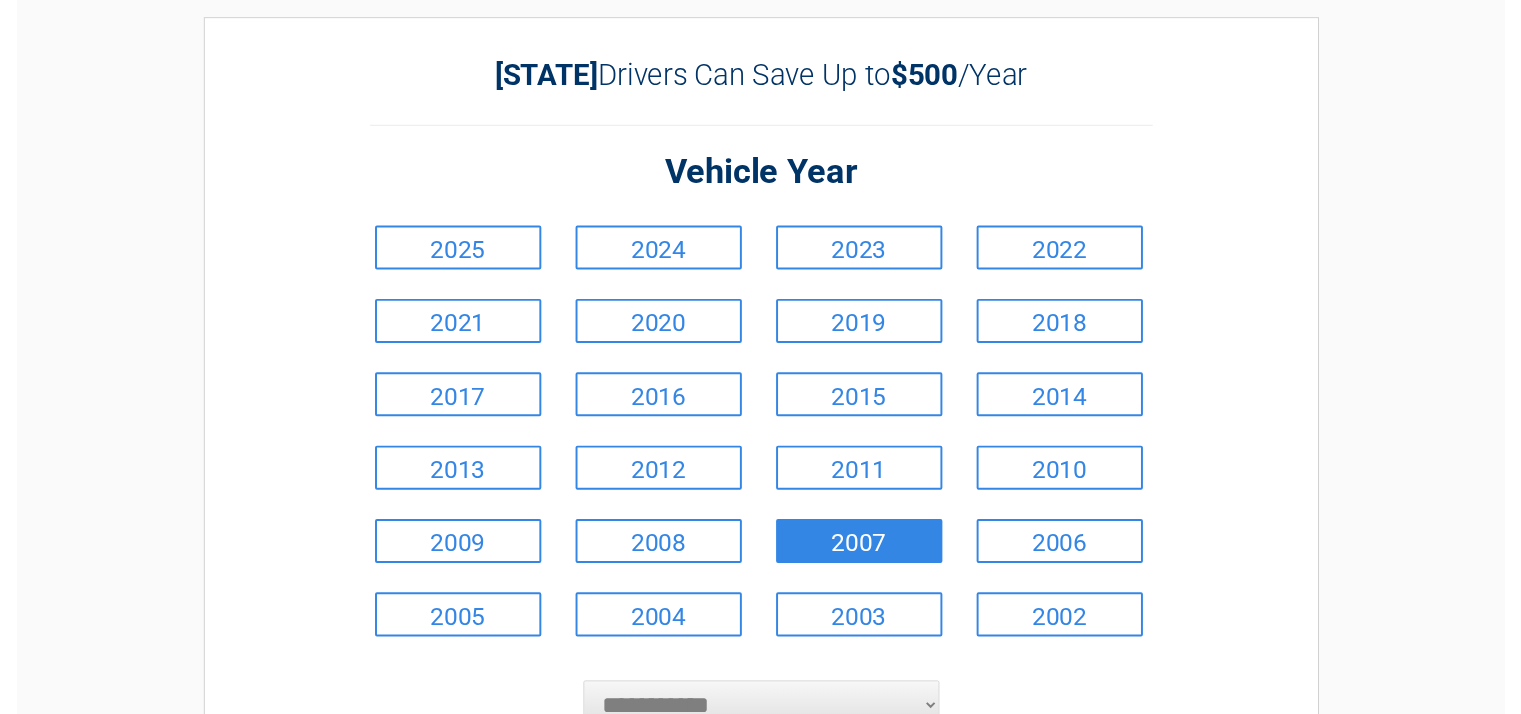 scroll, scrollTop: 100, scrollLeft: 0, axis: vertical 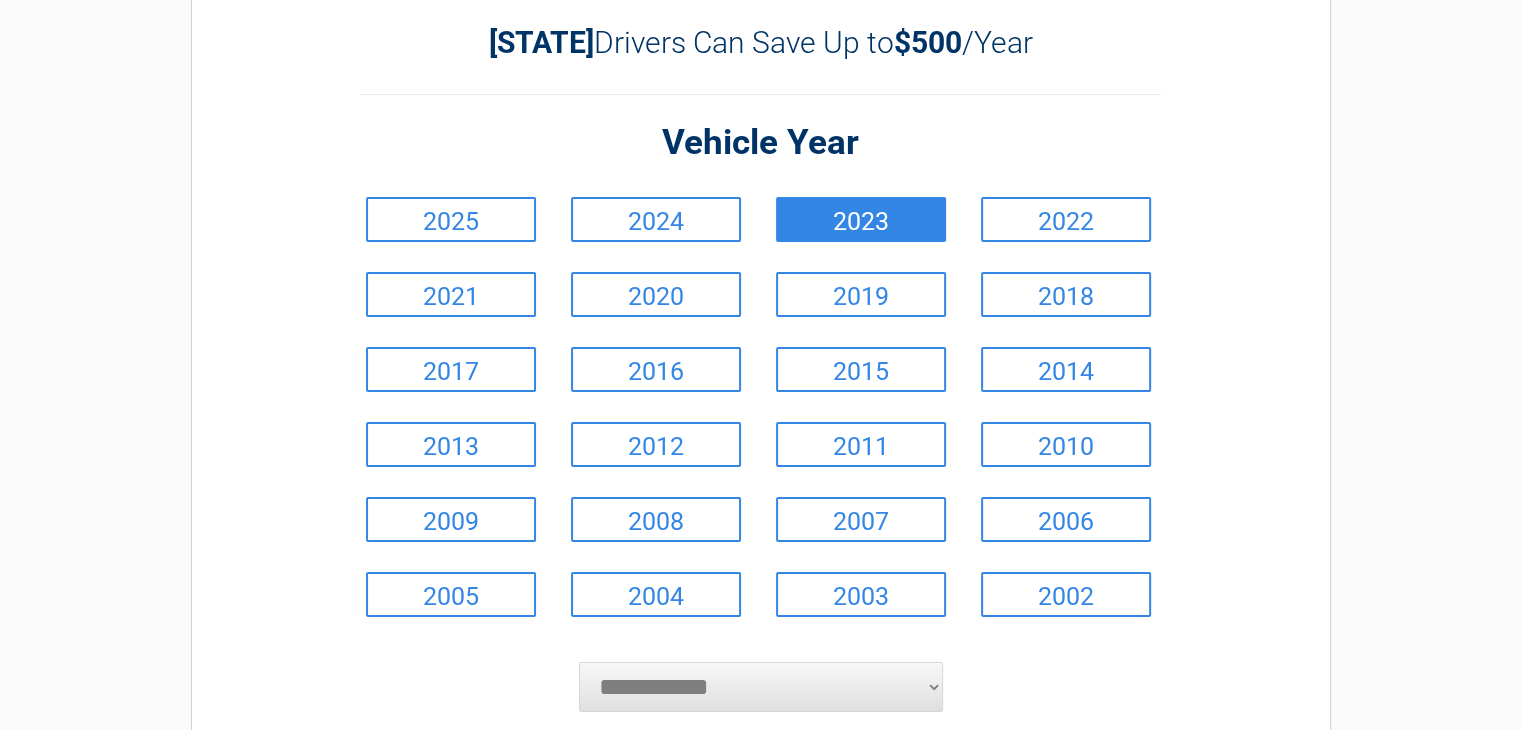 click on "2023" at bounding box center [861, 219] 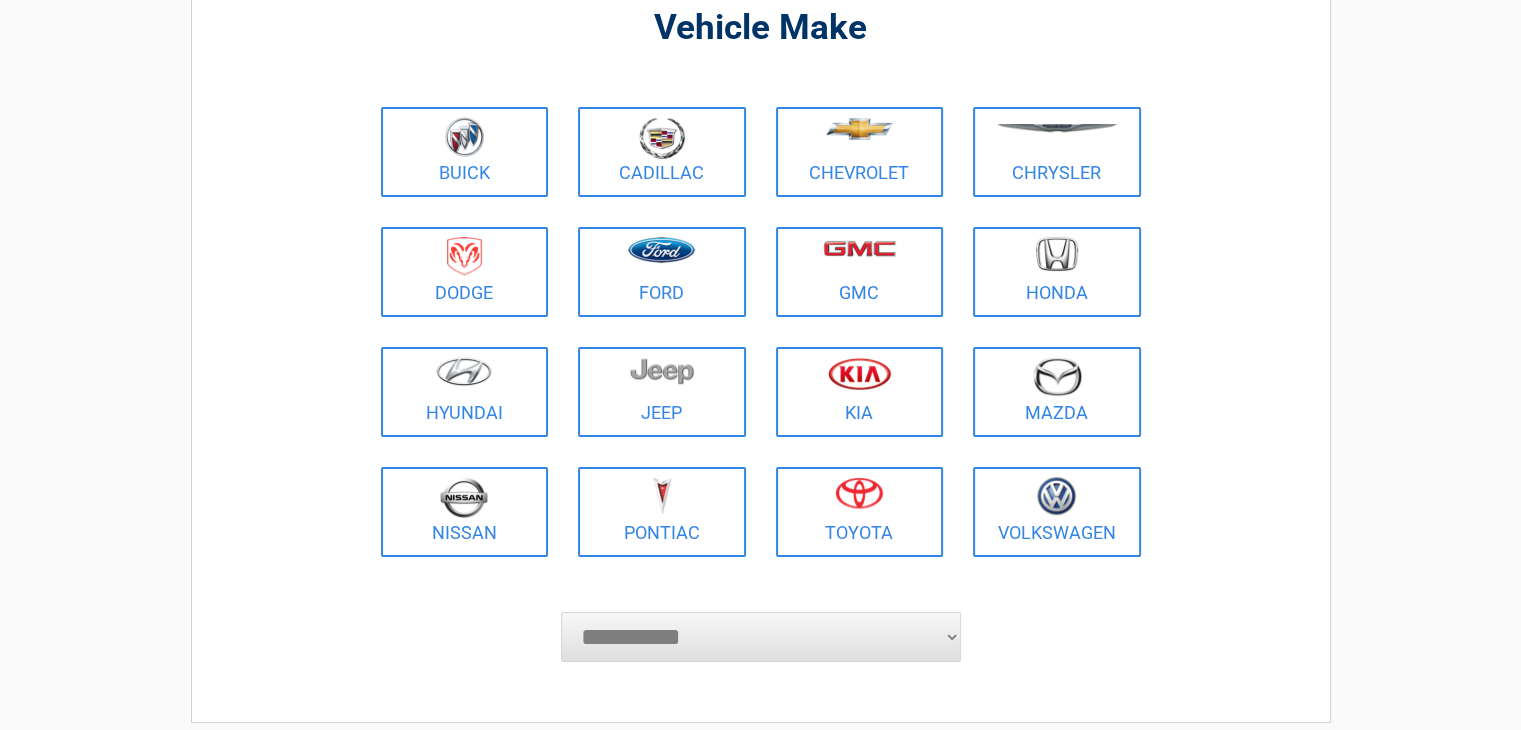 scroll, scrollTop: 200, scrollLeft: 0, axis: vertical 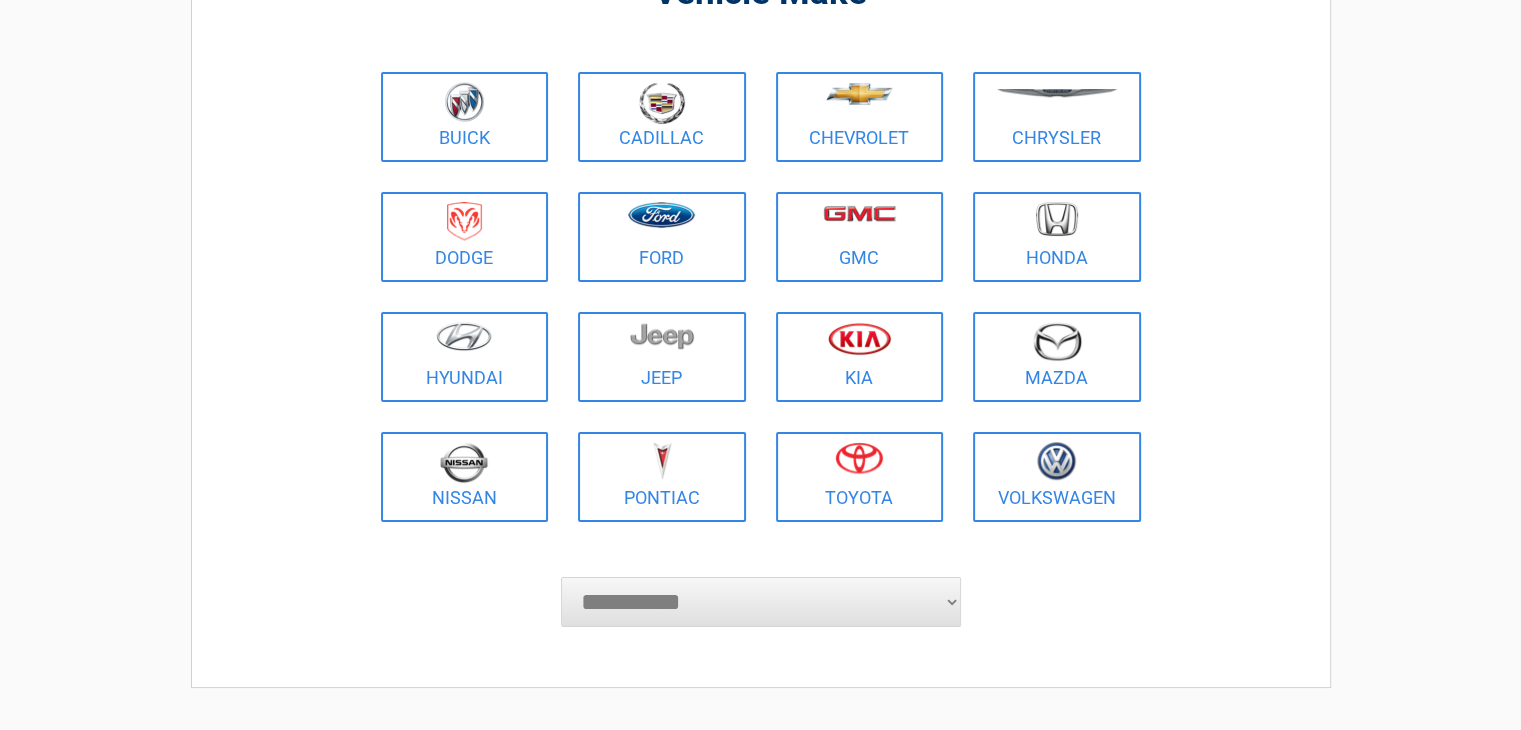 click on "**********" at bounding box center [761, 602] 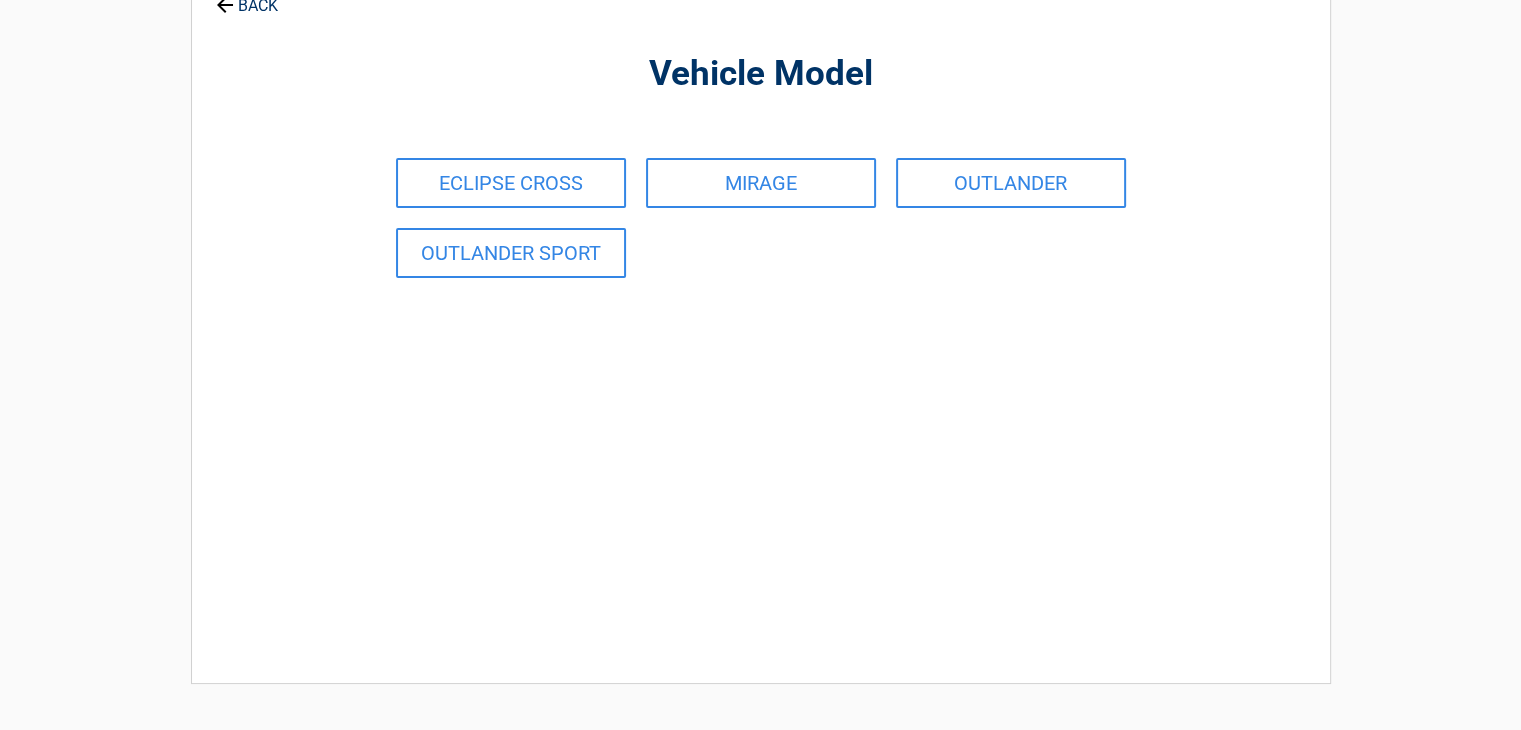 scroll, scrollTop: 0, scrollLeft: 0, axis: both 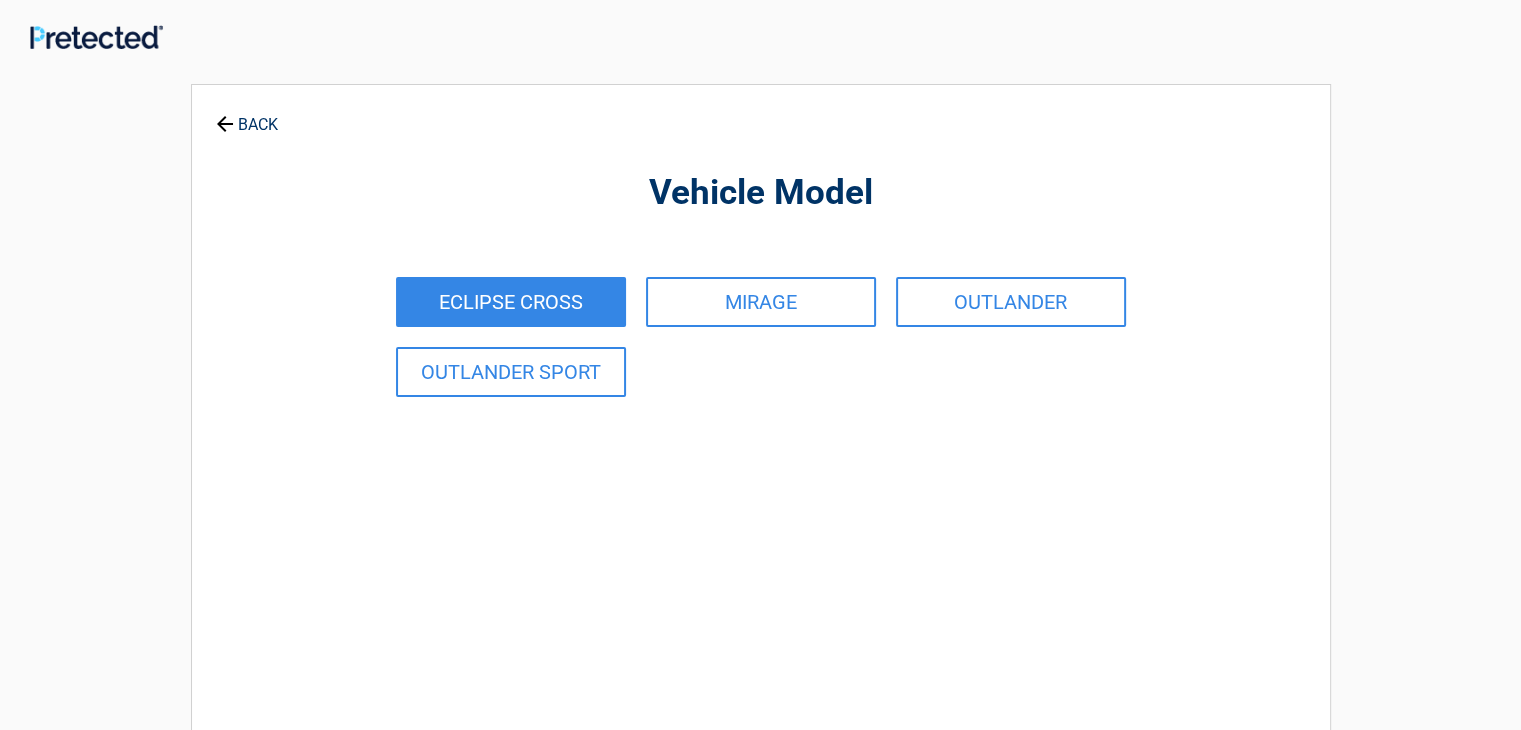 click on "ECLIPSE CROSS" at bounding box center (511, 302) 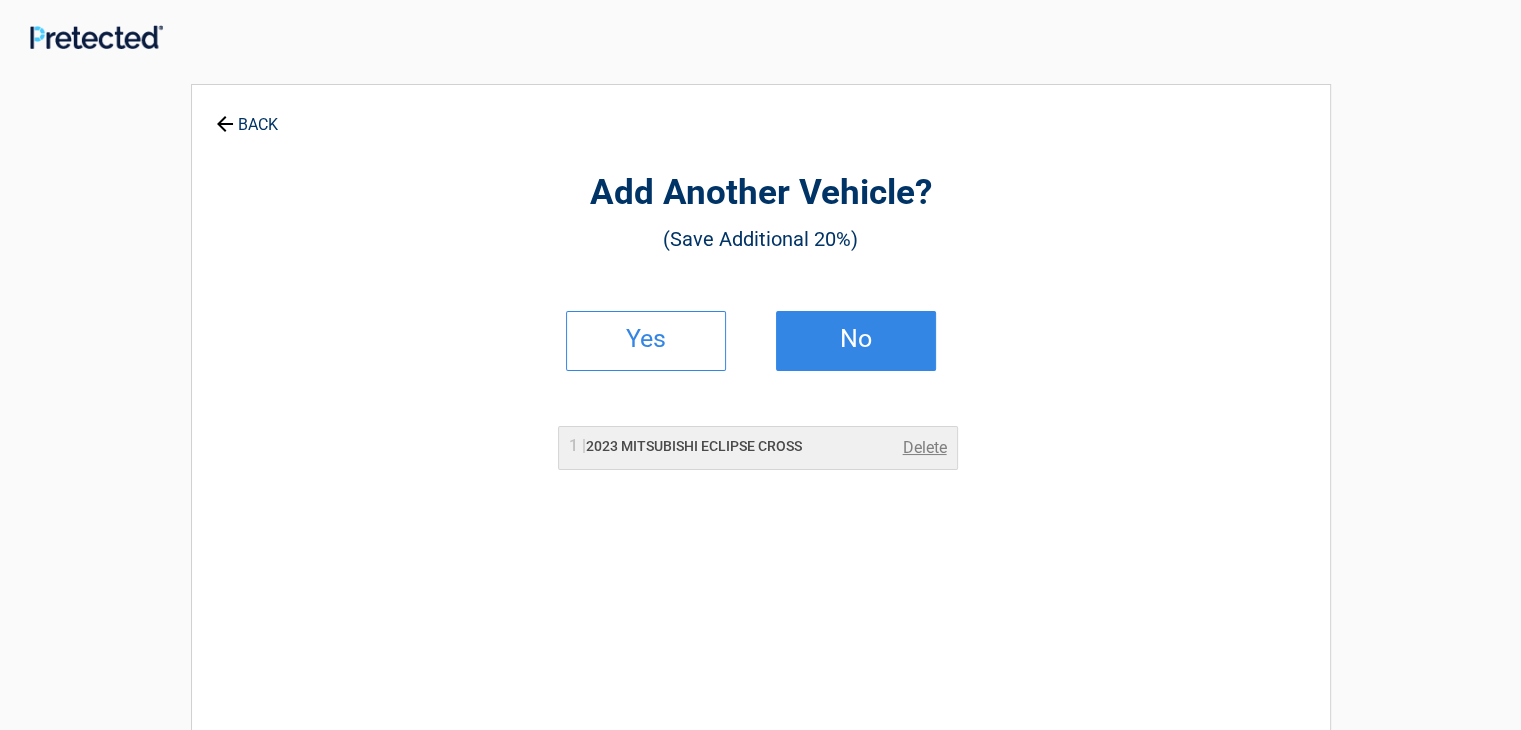 click on "No" at bounding box center [856, 339] 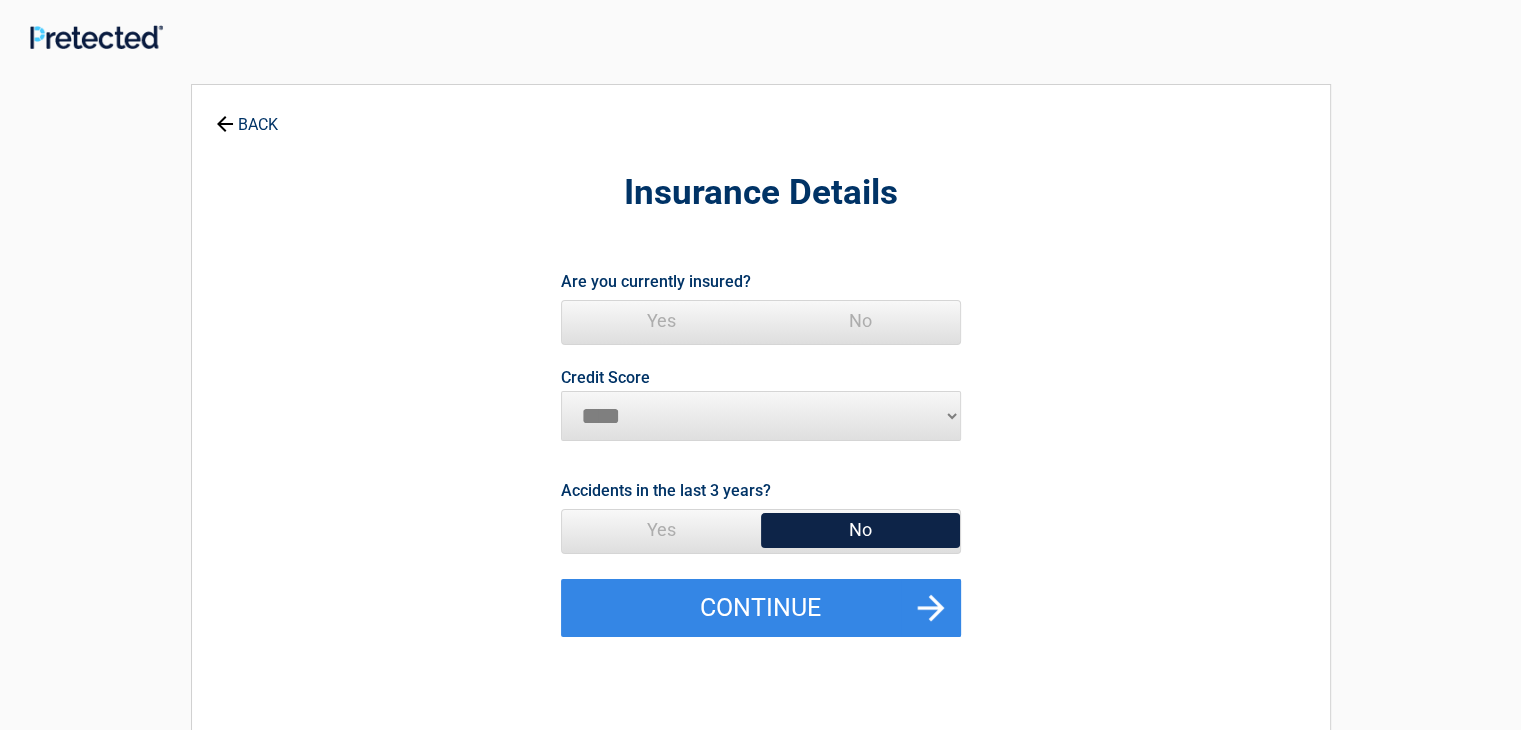 click on "*********
****
*******
****" at bounding box center [761, 416] 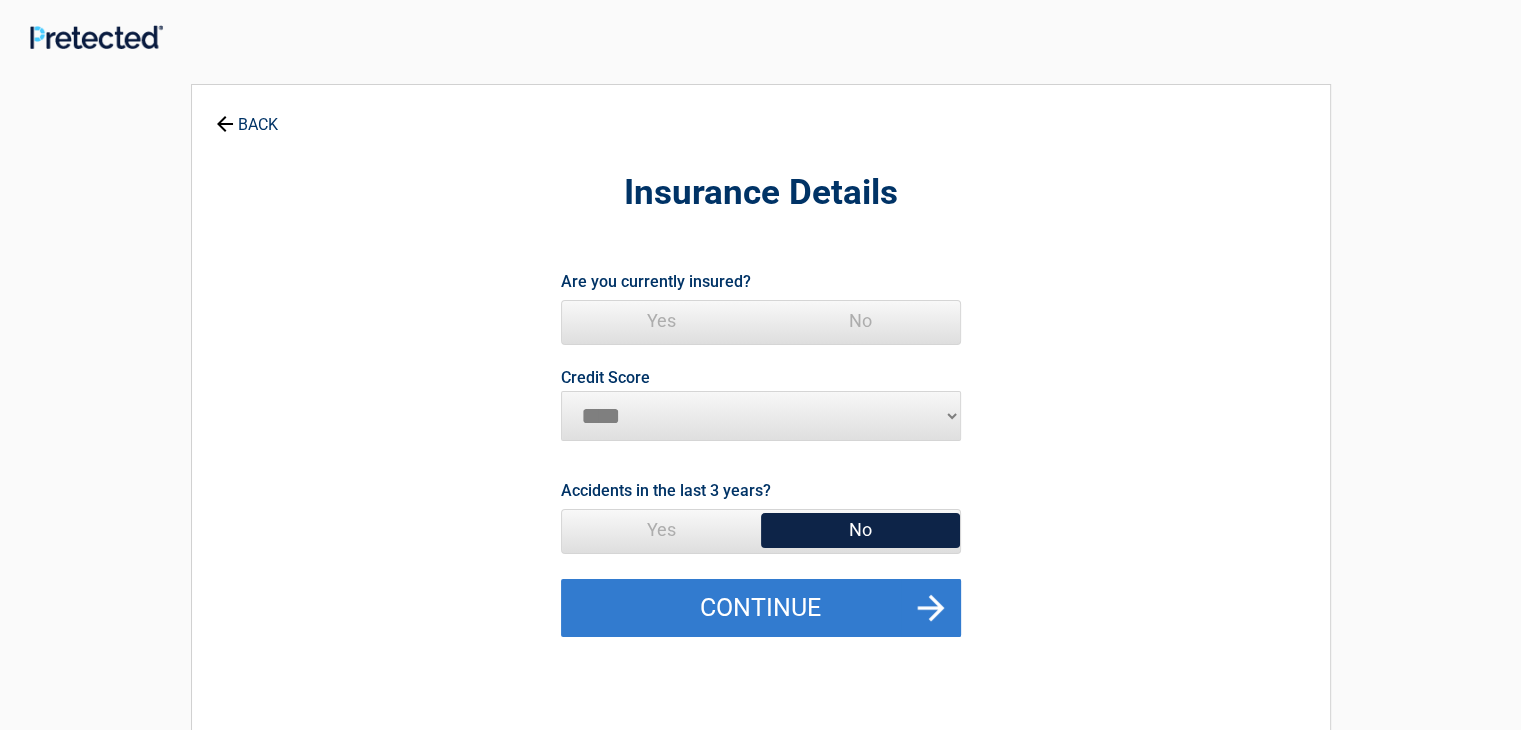 click on "*********
****
*******
****" at bounding box center (761, 416) 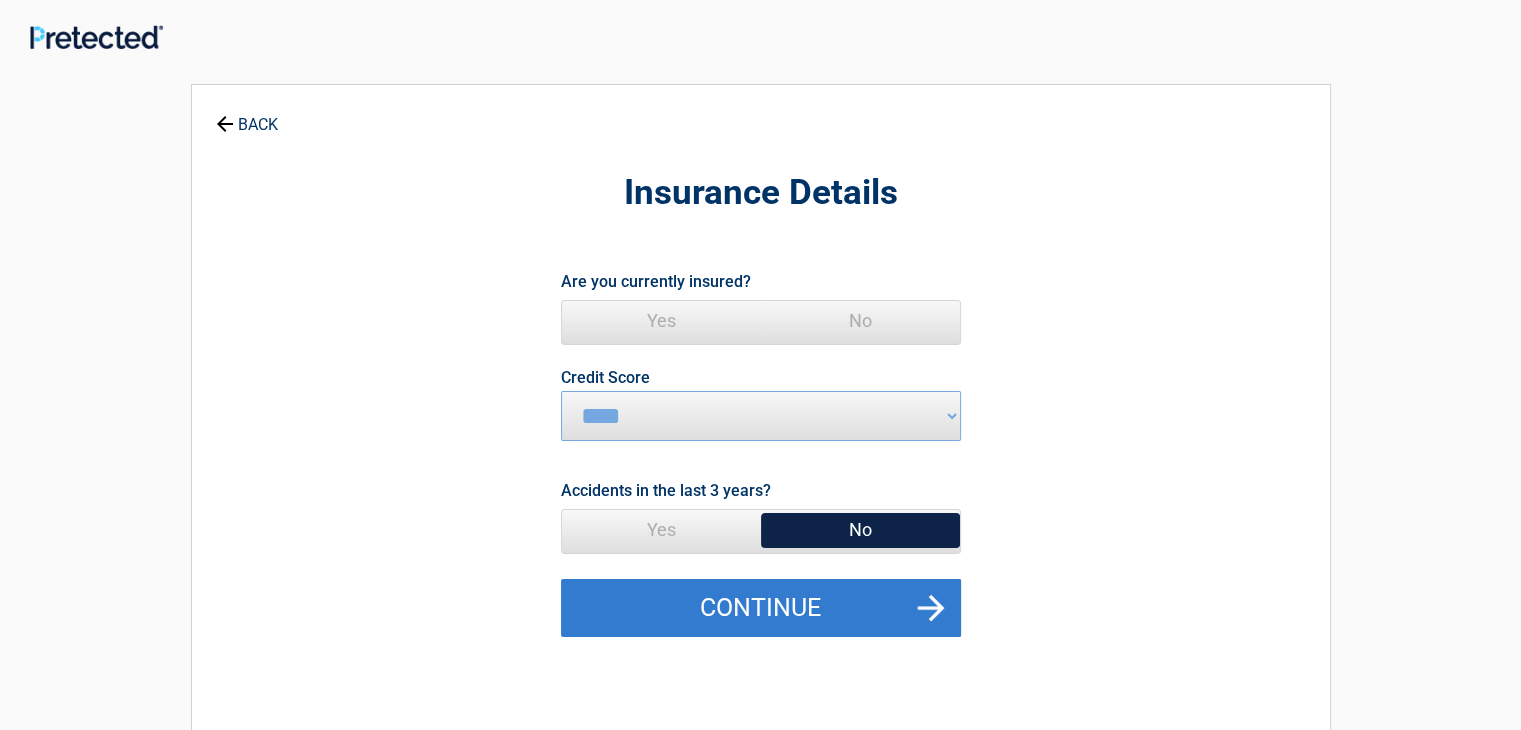 click on "Continue" at bounding box center [761, 608] 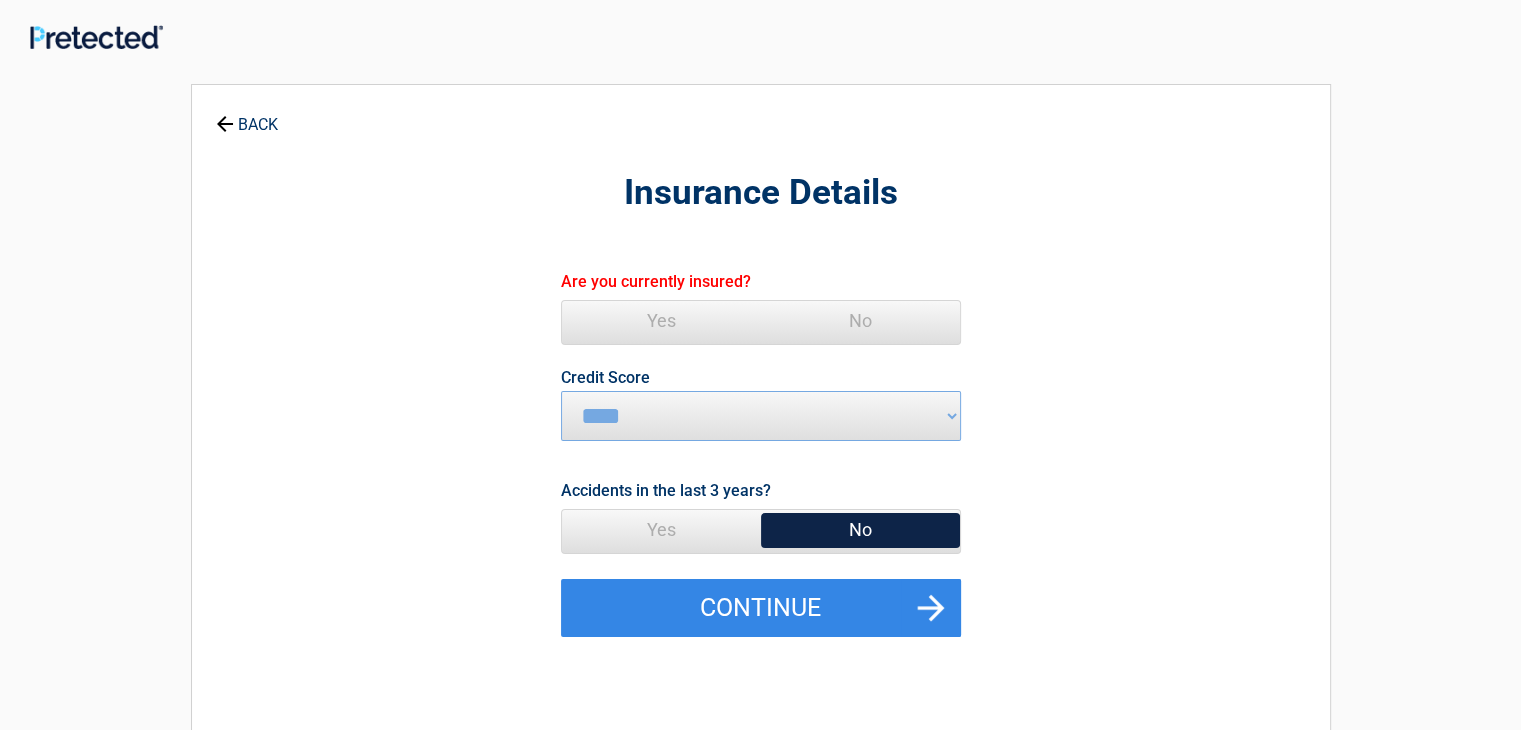 click on "Yes" at bounding box center (661, 321) 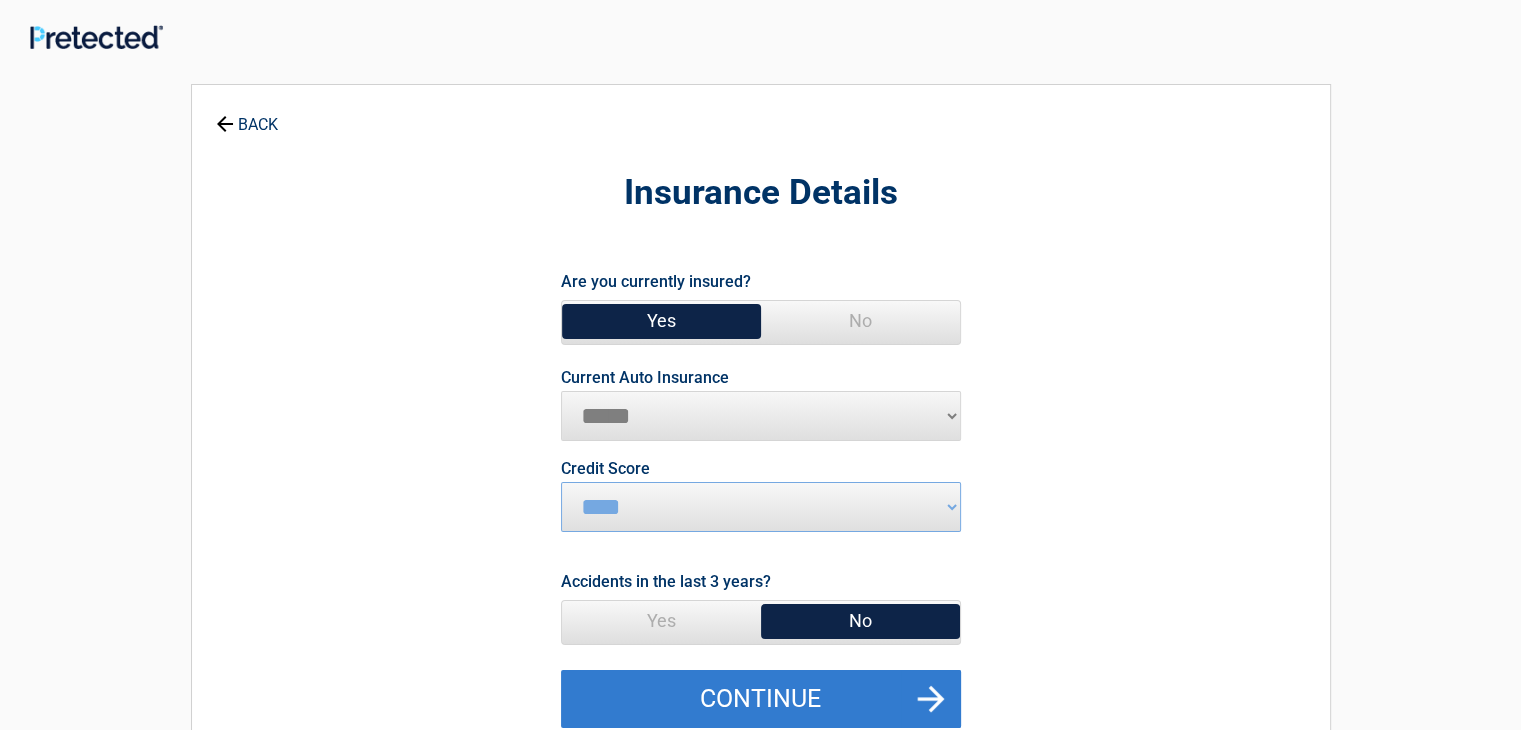 click on "Continue" at bounding box center (761, 699) 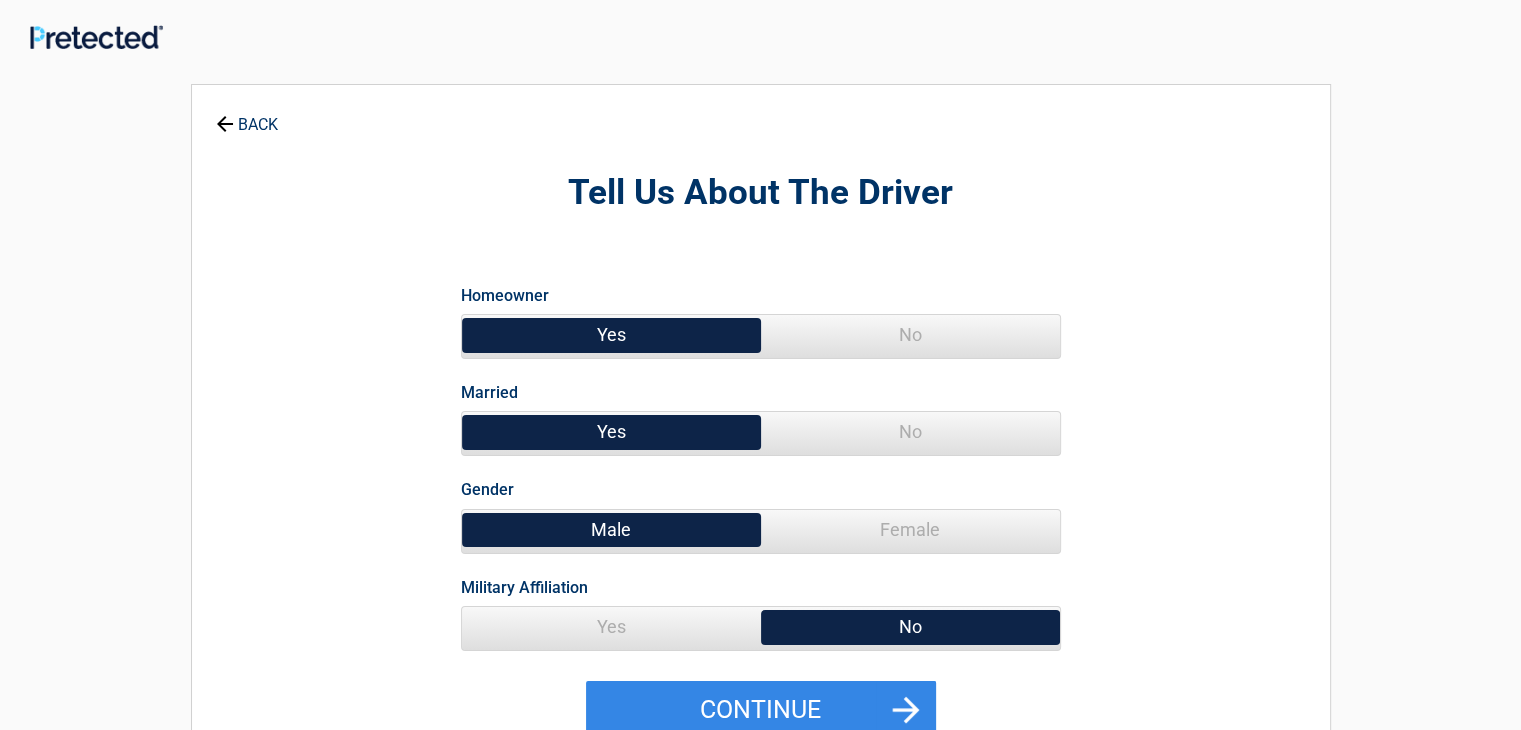 click on "No" at bounding box center (910, 432) 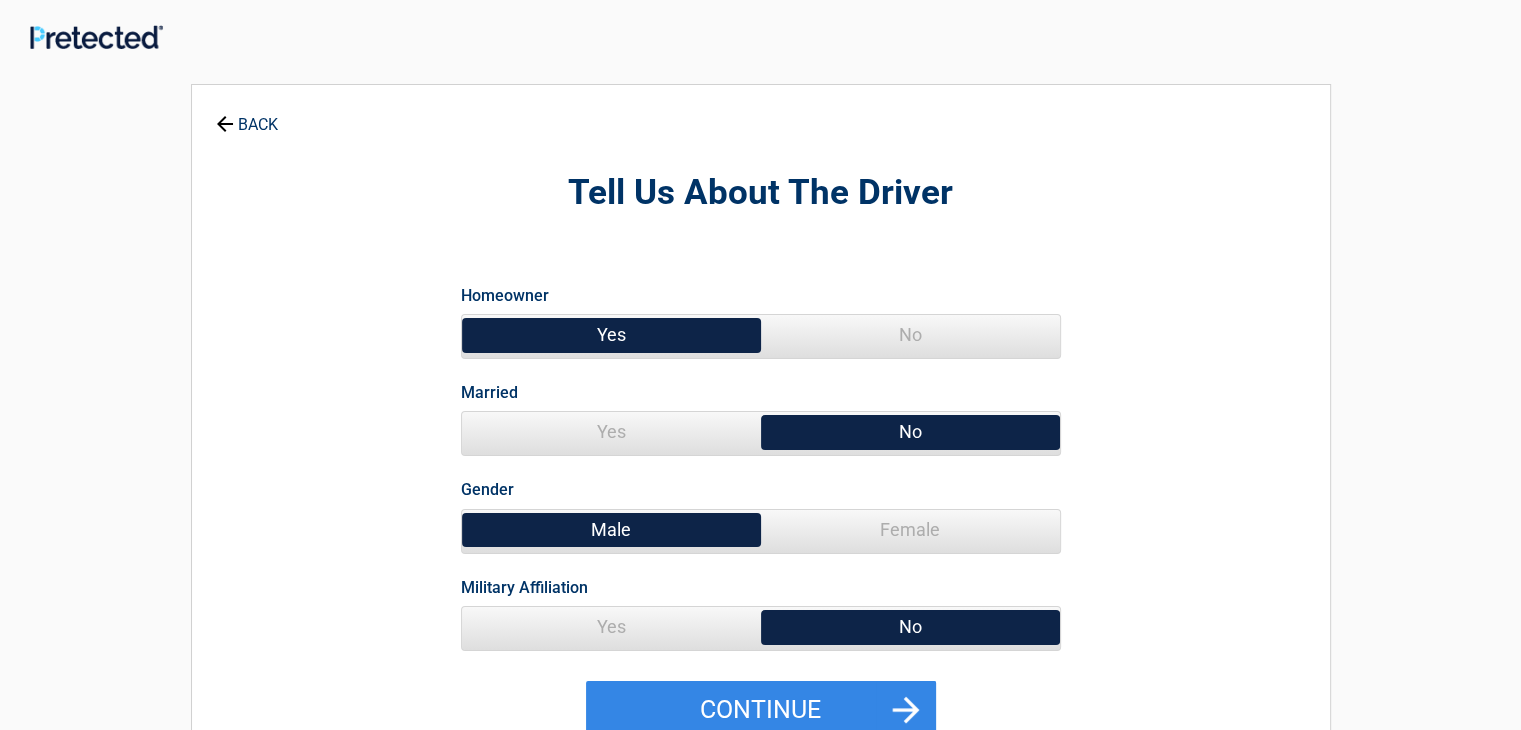 click on "Female" at bounding box center [910, 530] 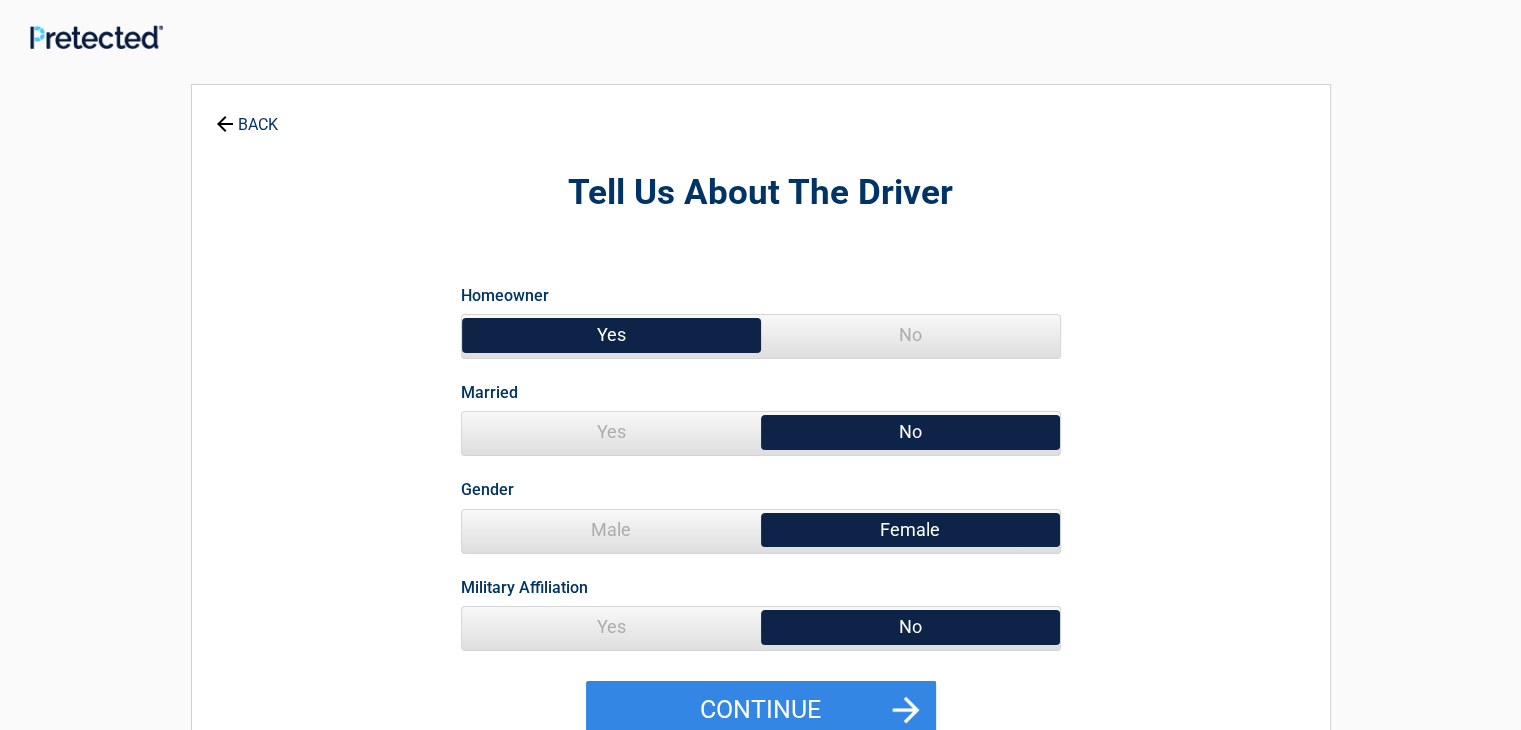 click on "Yes" at bounding box center [611, 627] 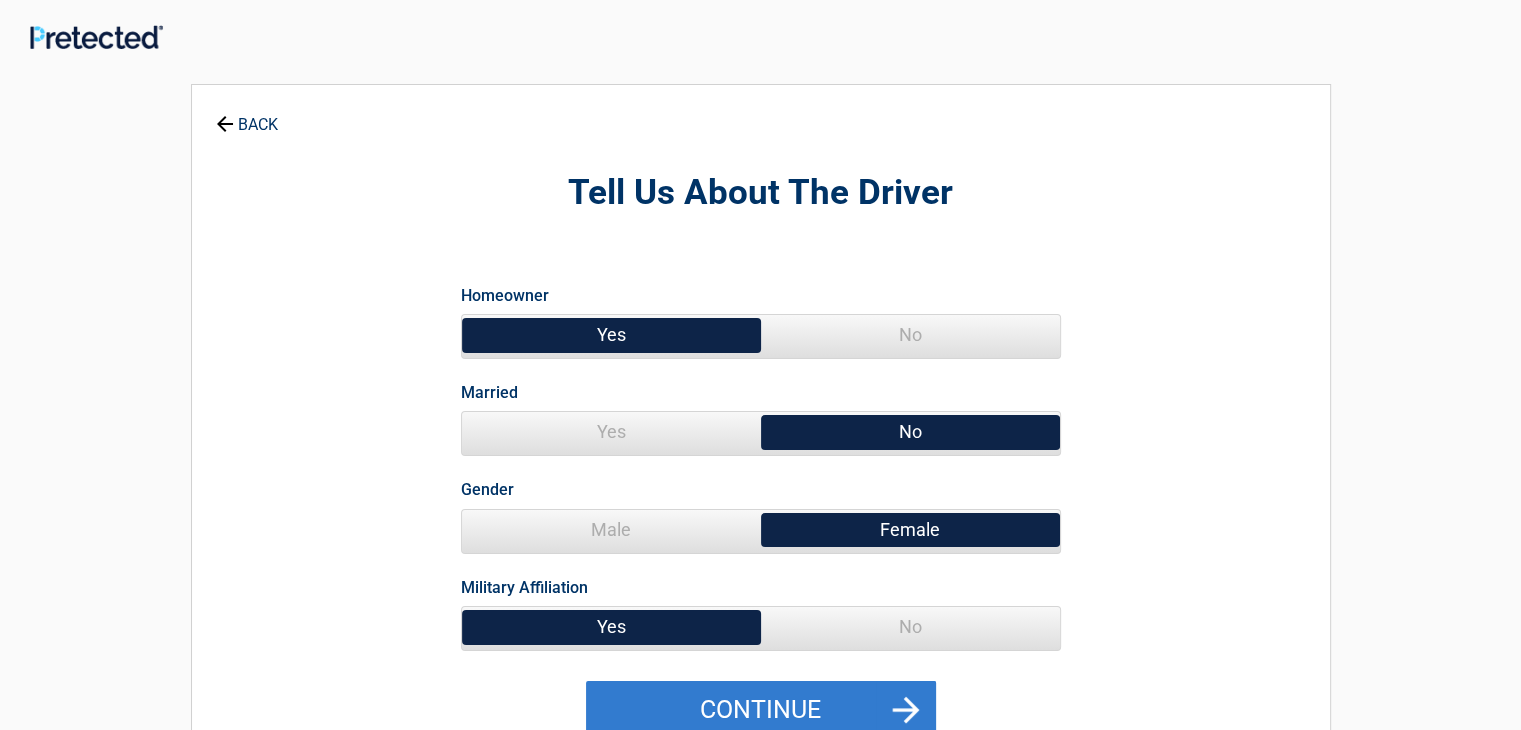 click on "Continue" at bounding box center [761, 710] 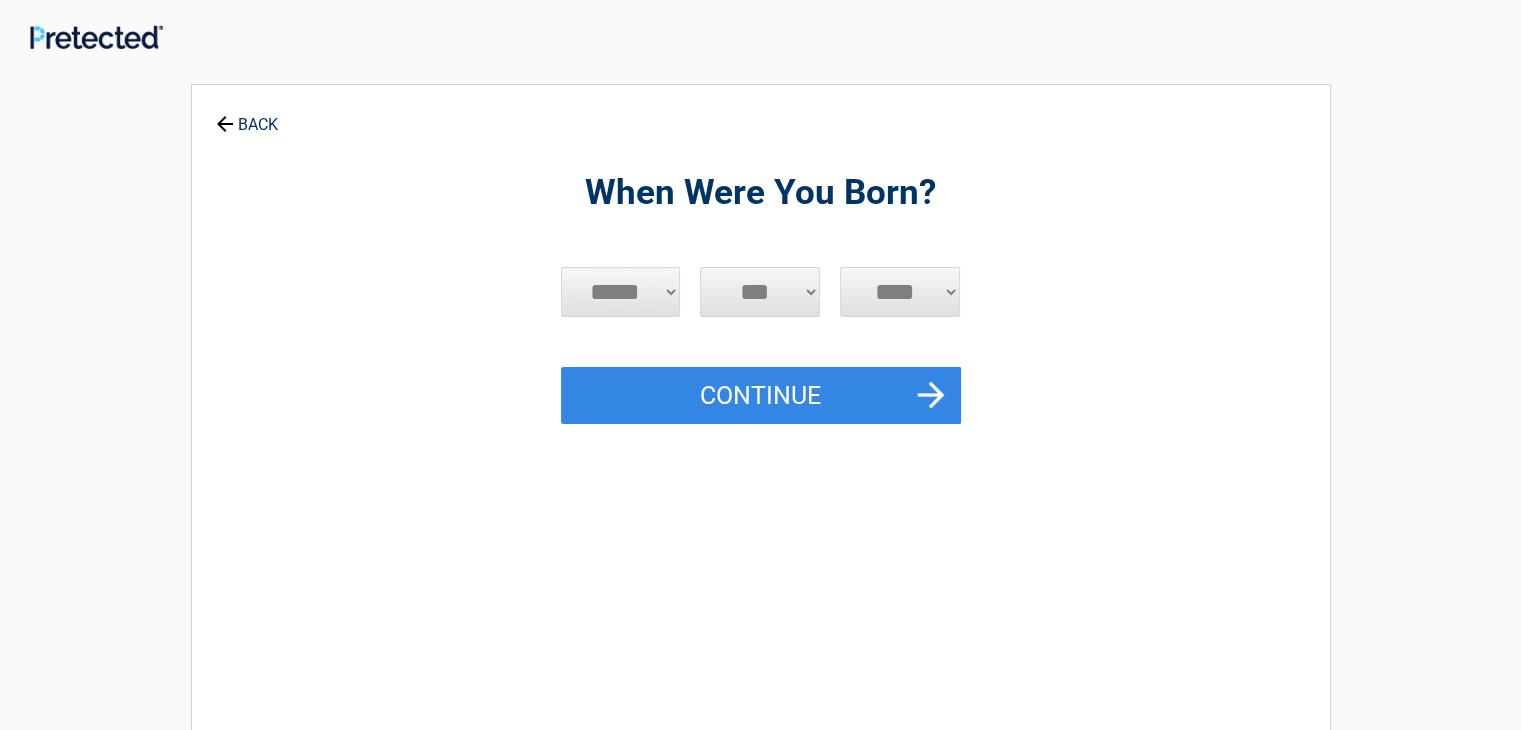 click on "*****
***
***
***
***
***
***
***
***
***
***
***
***" at bounding box center (621, 292) 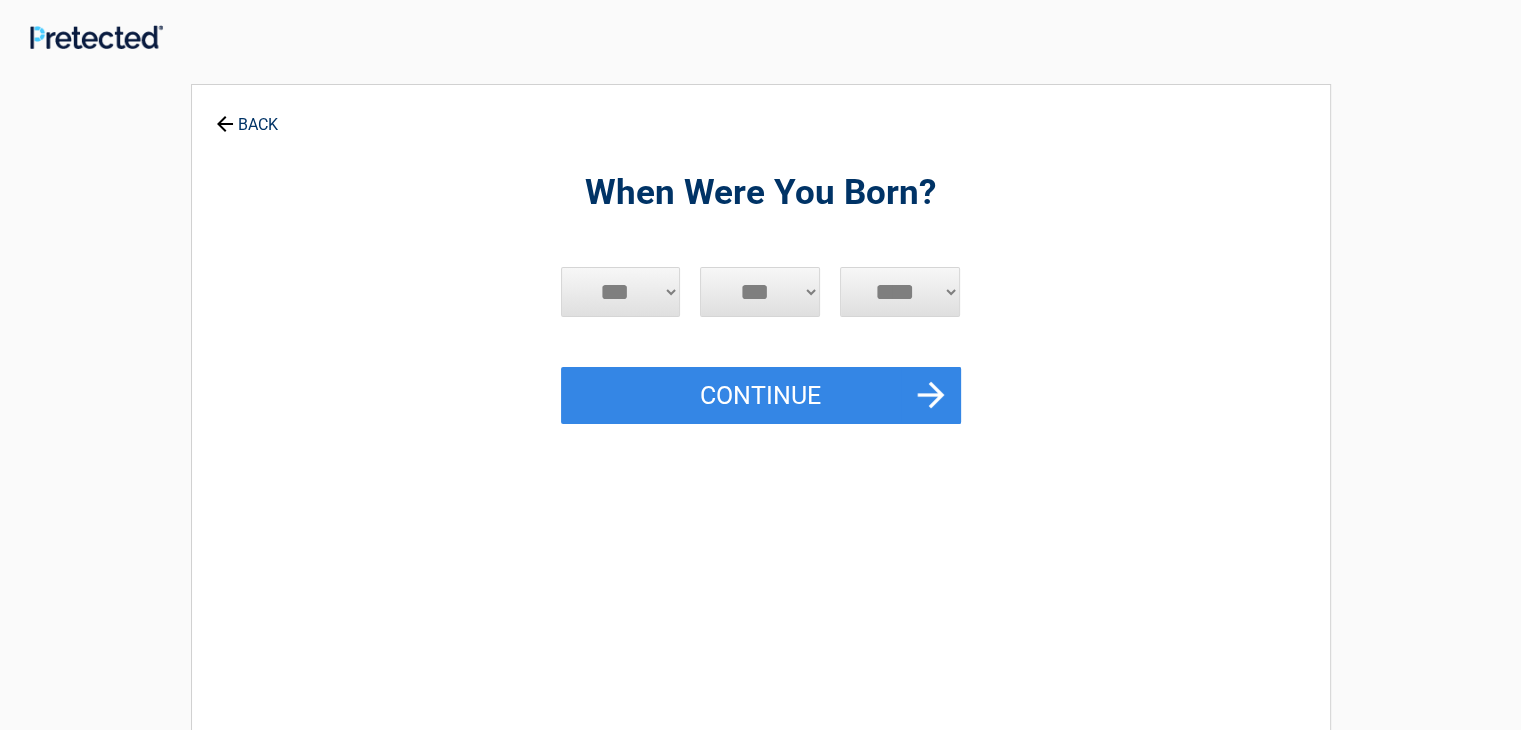 click on "*****
***
***
***
***
***
***
***
***
***
***
***
***" at bounding box center (621, 292) 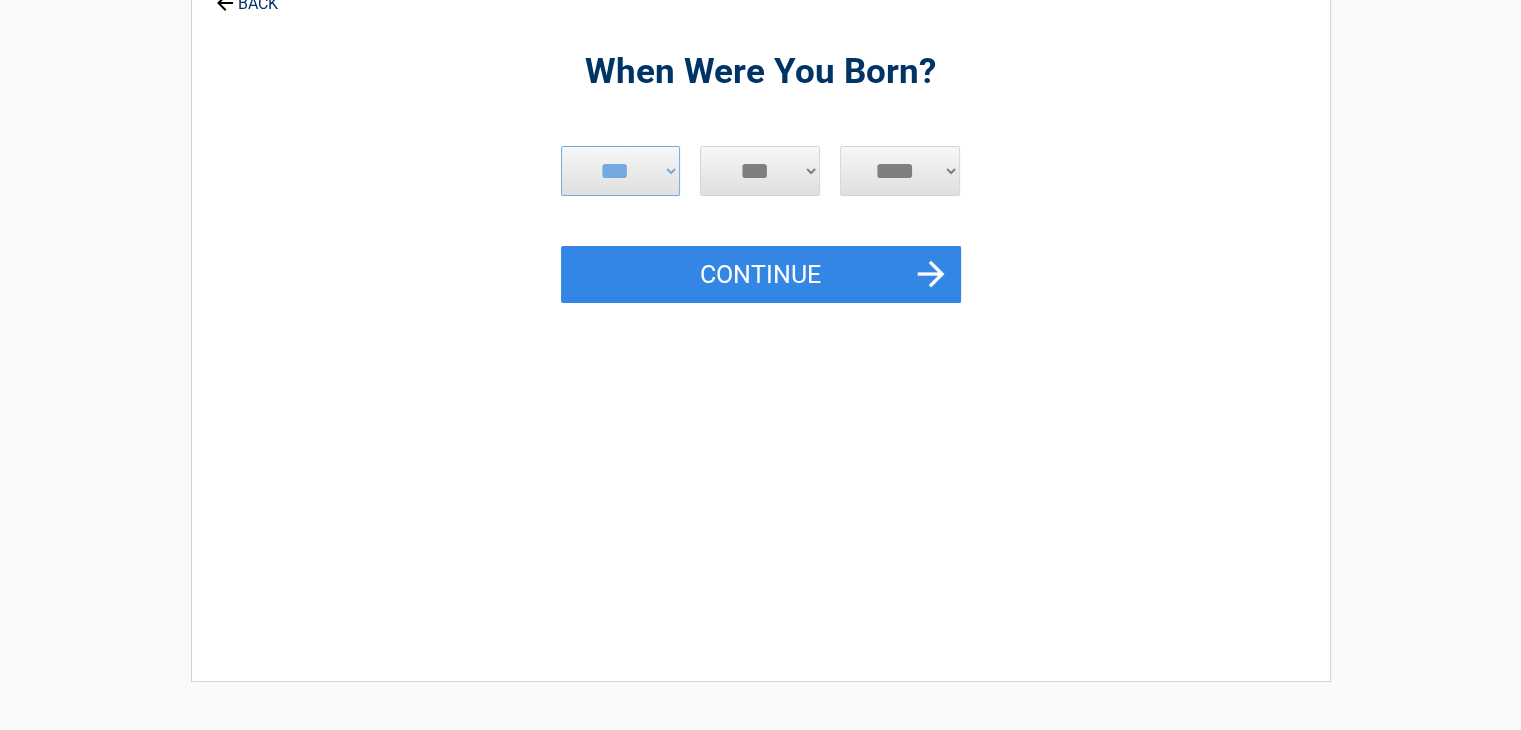 scroll, scrollTop: 0, scrollLeft: 0, axis: both 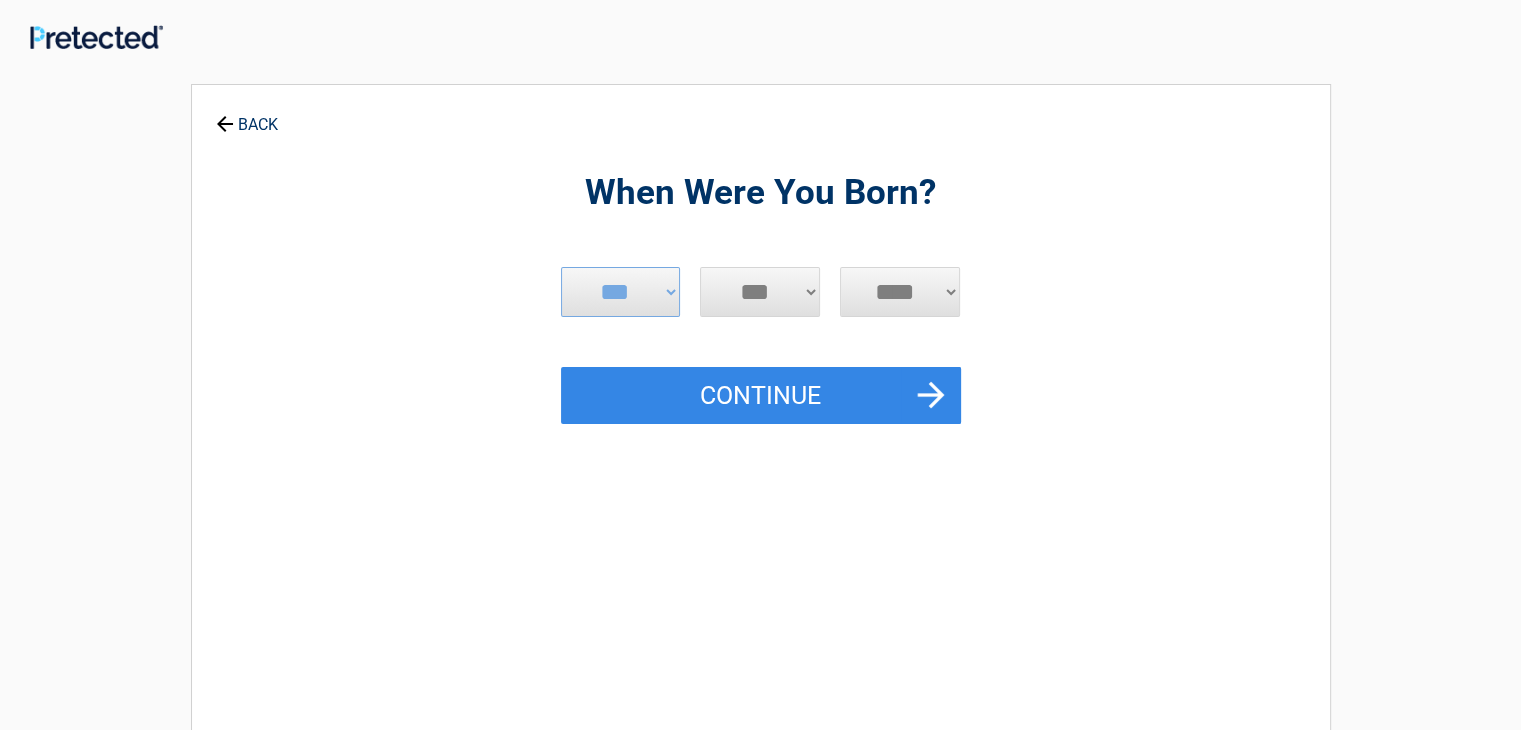 click on "*** * * * * * * * * * ** ** ** ** ** ** ** ** ** ** ** ** ** ** ** ** ** ** ** ** ** **" at bounding box center (760, 292) 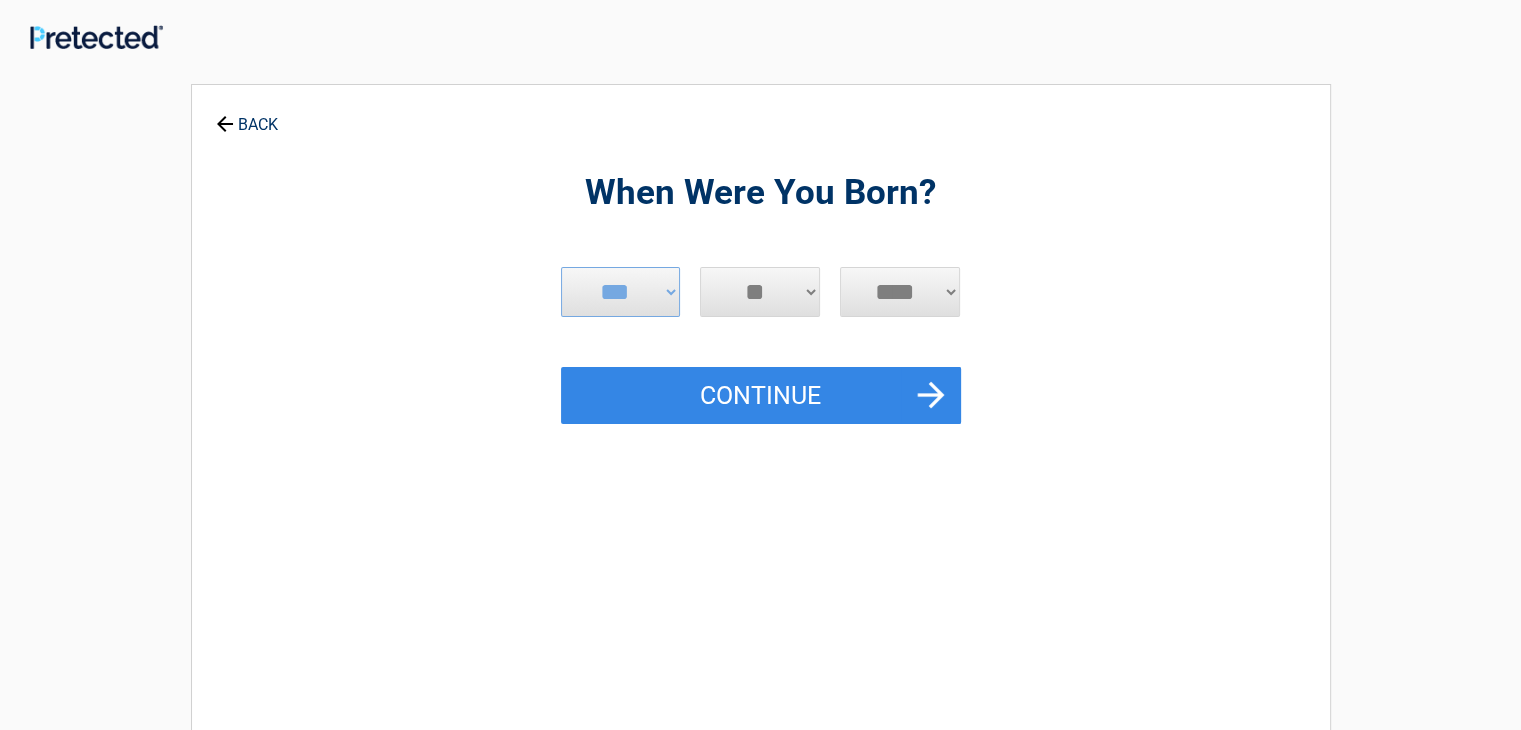 click on "*** * * * * * * * * * ** ** ** ** ** ** ** ** ** ** ** ** ** ** ** ** ** ** ** ** ** **" at bounding box center [760, 292] 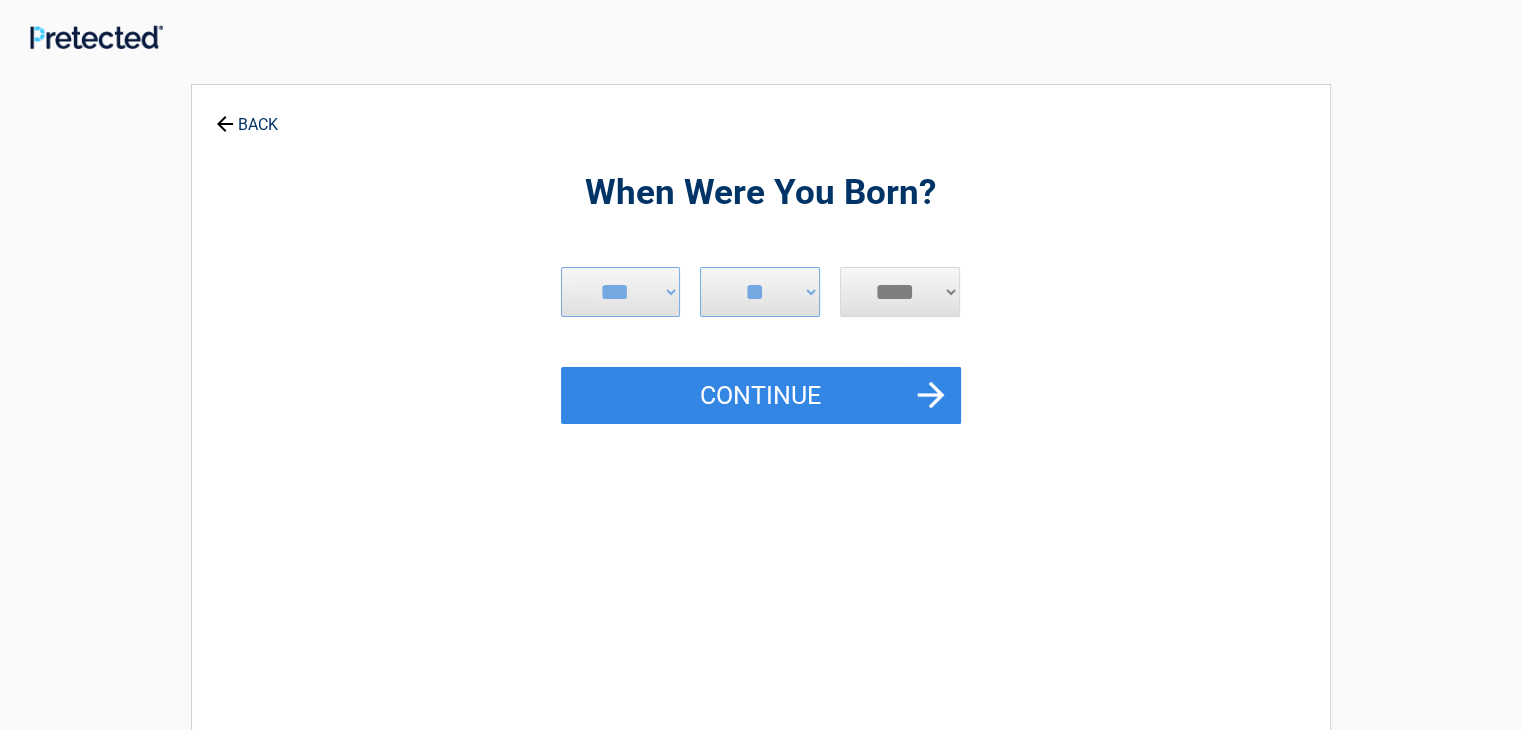 click on "****
****
****
****
****
****
****
****
****
****
****
****
****
****
****
****
****
****
****
****
****
****
****
****
****
****
****
****
****
****
****
****
****
****
****
****
****
****
****
****
****
****
****
****
****
****
****
****
****
****
****
****
****
****
****
****
****
****
****
****
****
****
****
****" at bounding box center [900, 292] 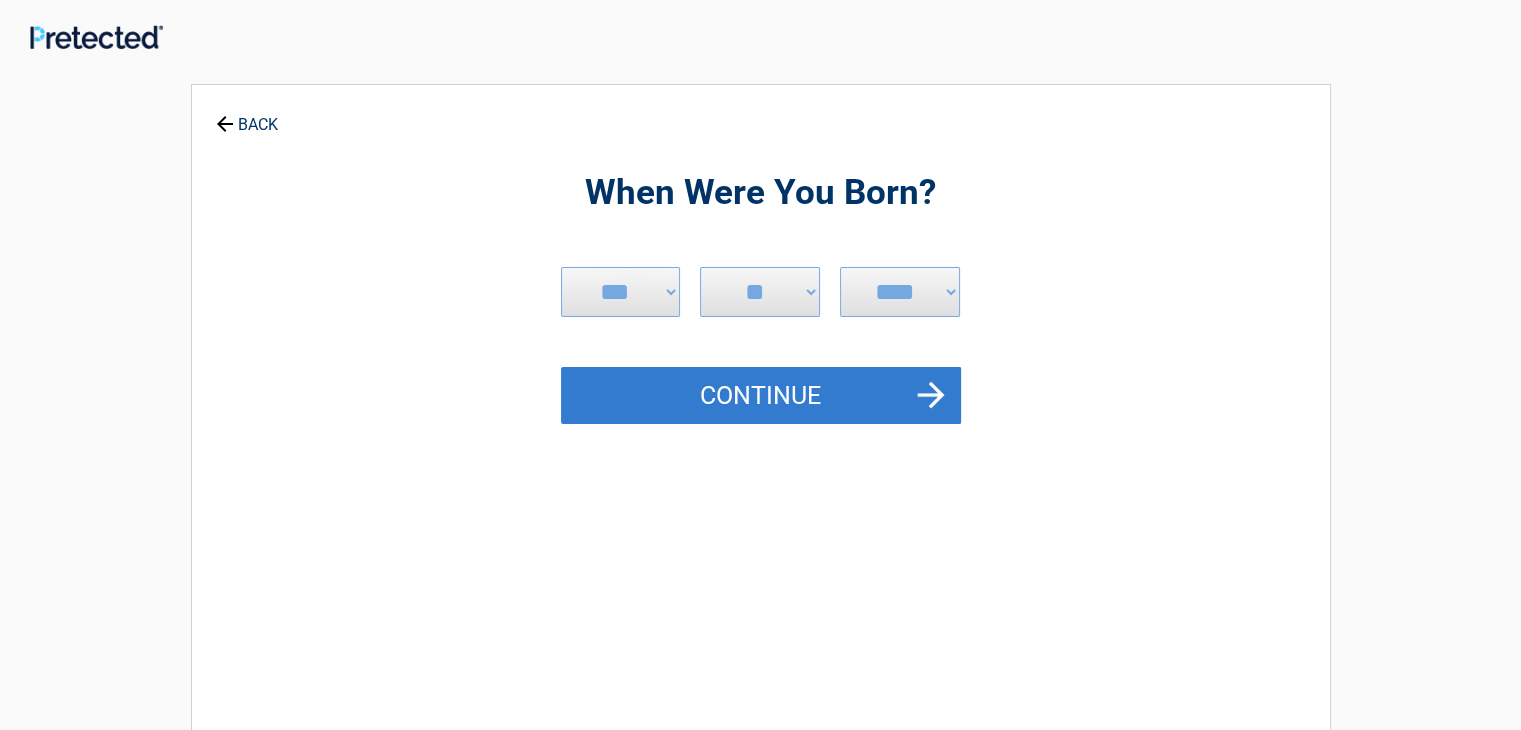 click on "Continue" at bounding box center (761, 396) 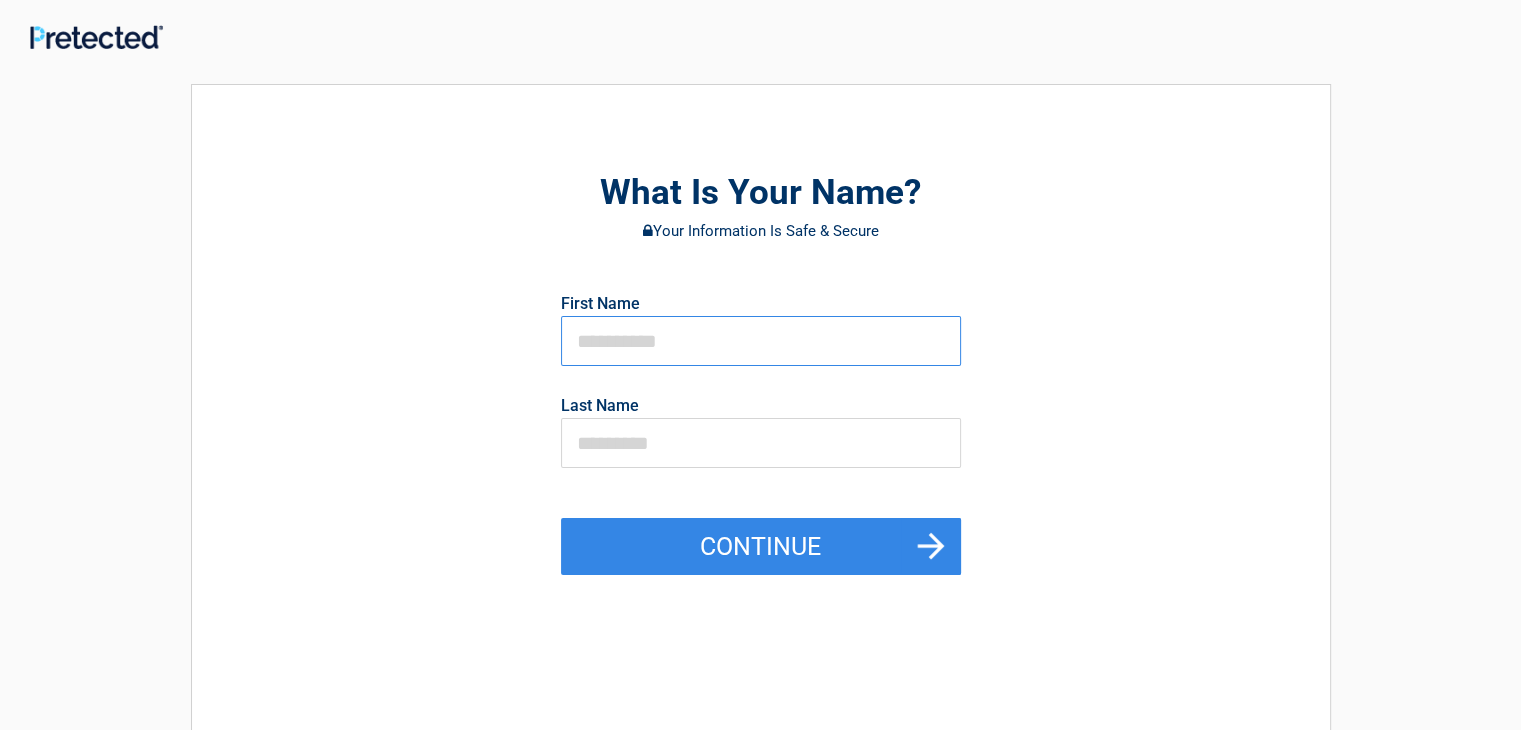 click at bounding box center [761, 341] 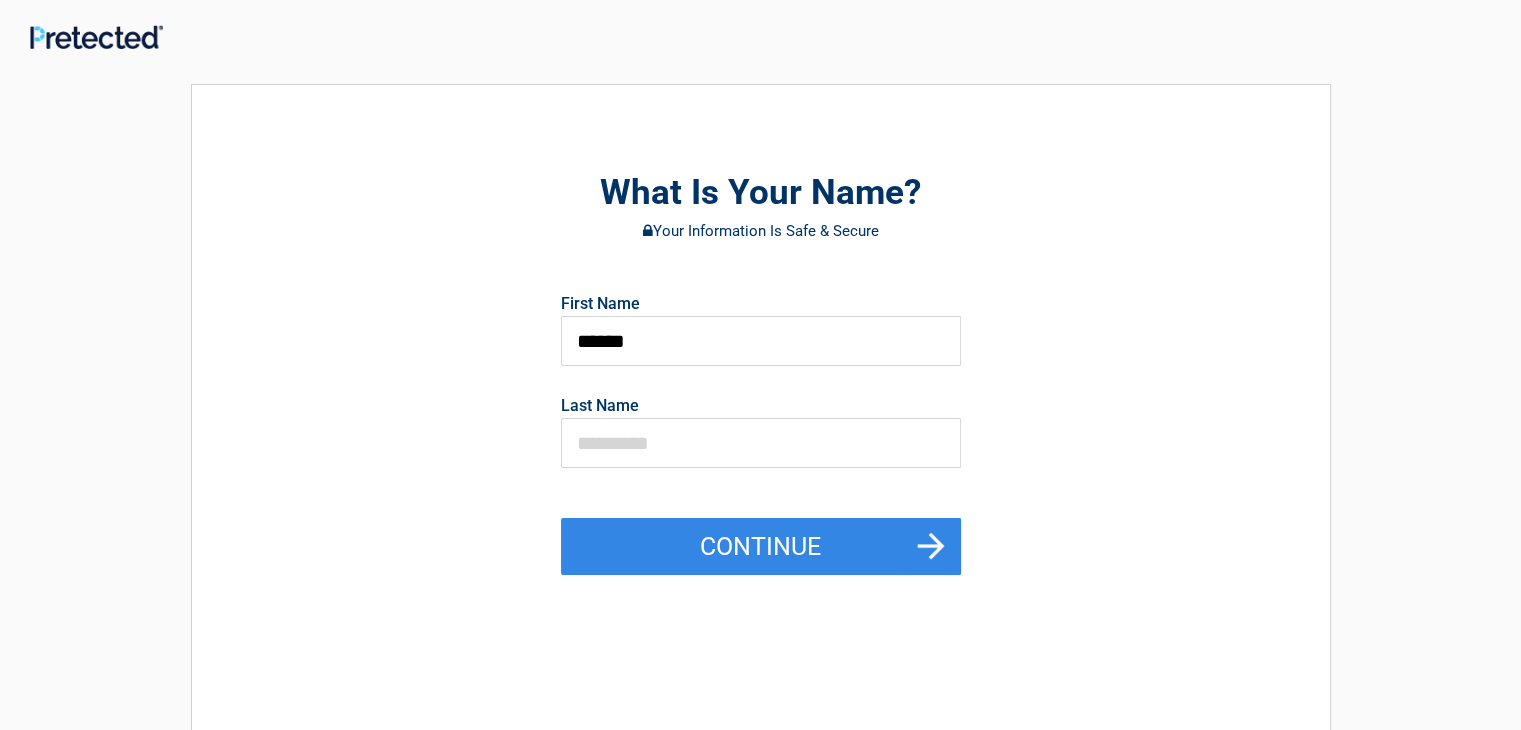 type on "*******" 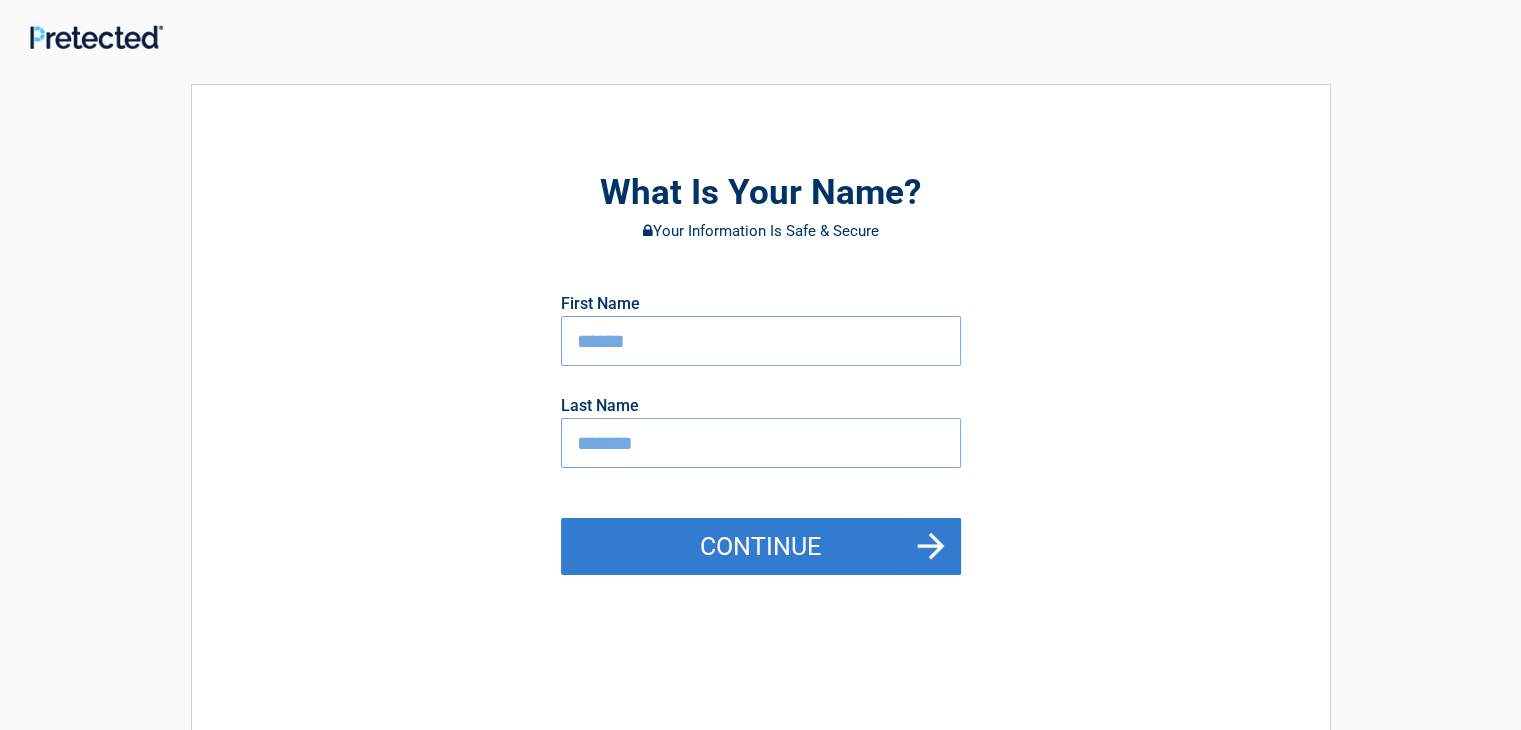 click on "Continue" at bounding box center [761, 547] 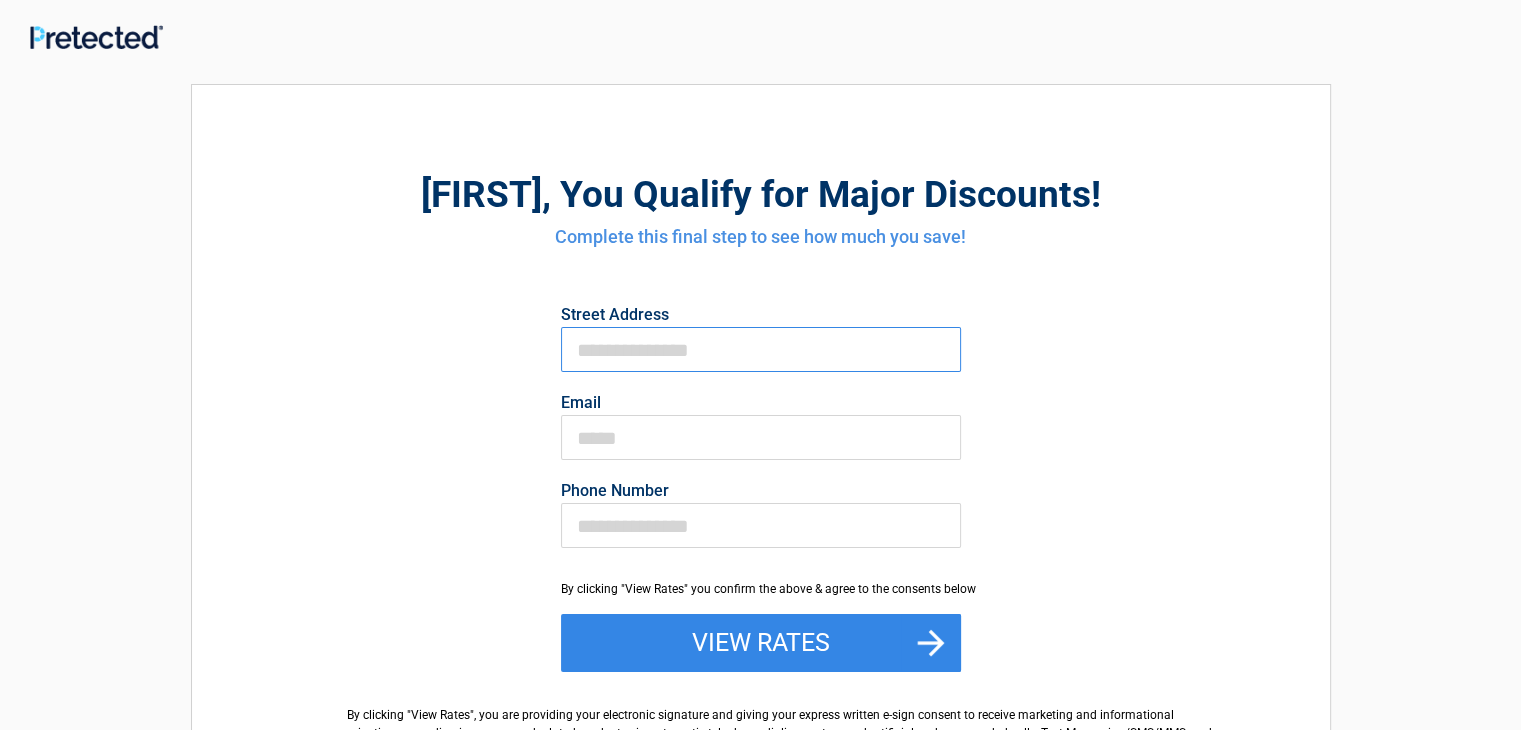 click on "First Name" at bounding box center (761, 349) 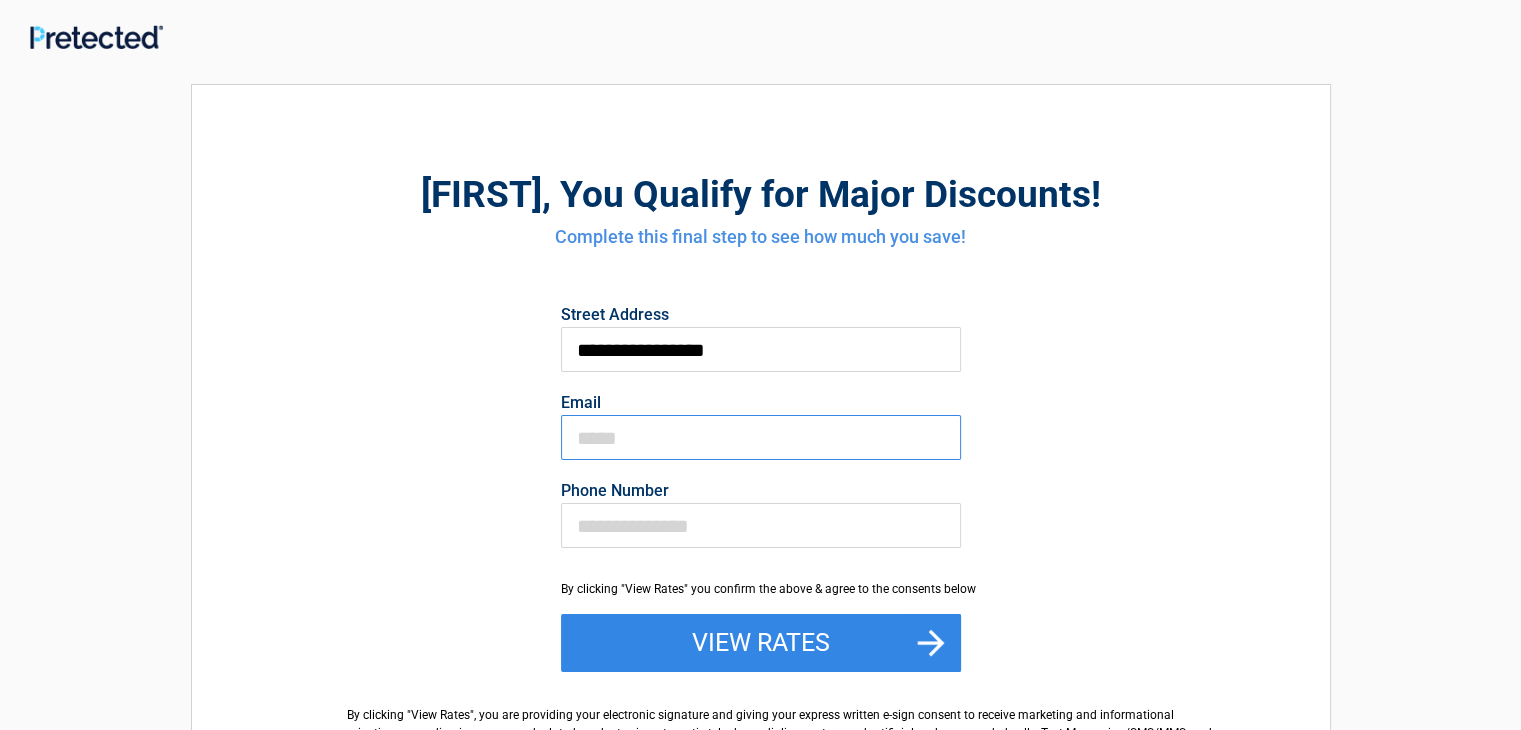 type on "**********" 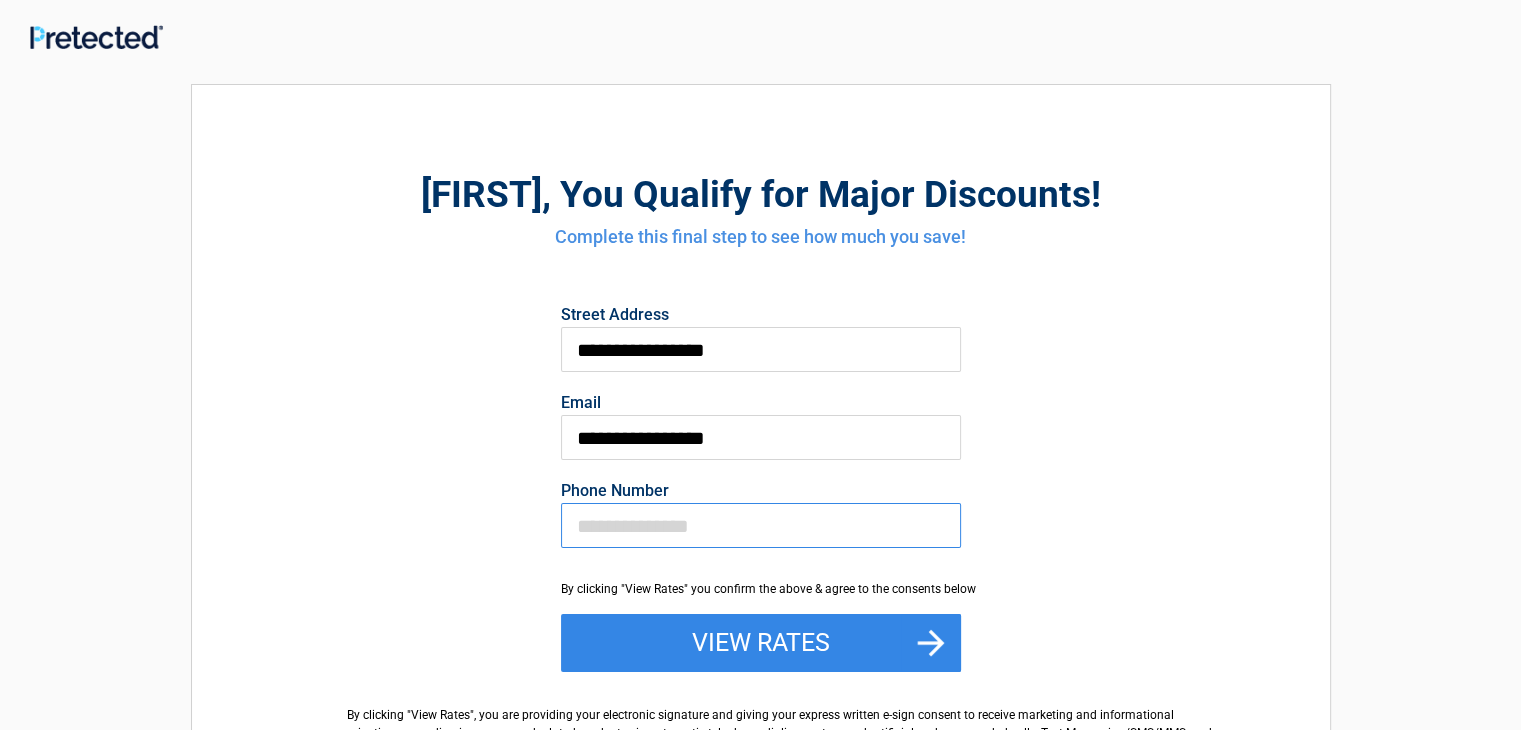 type on "**********" 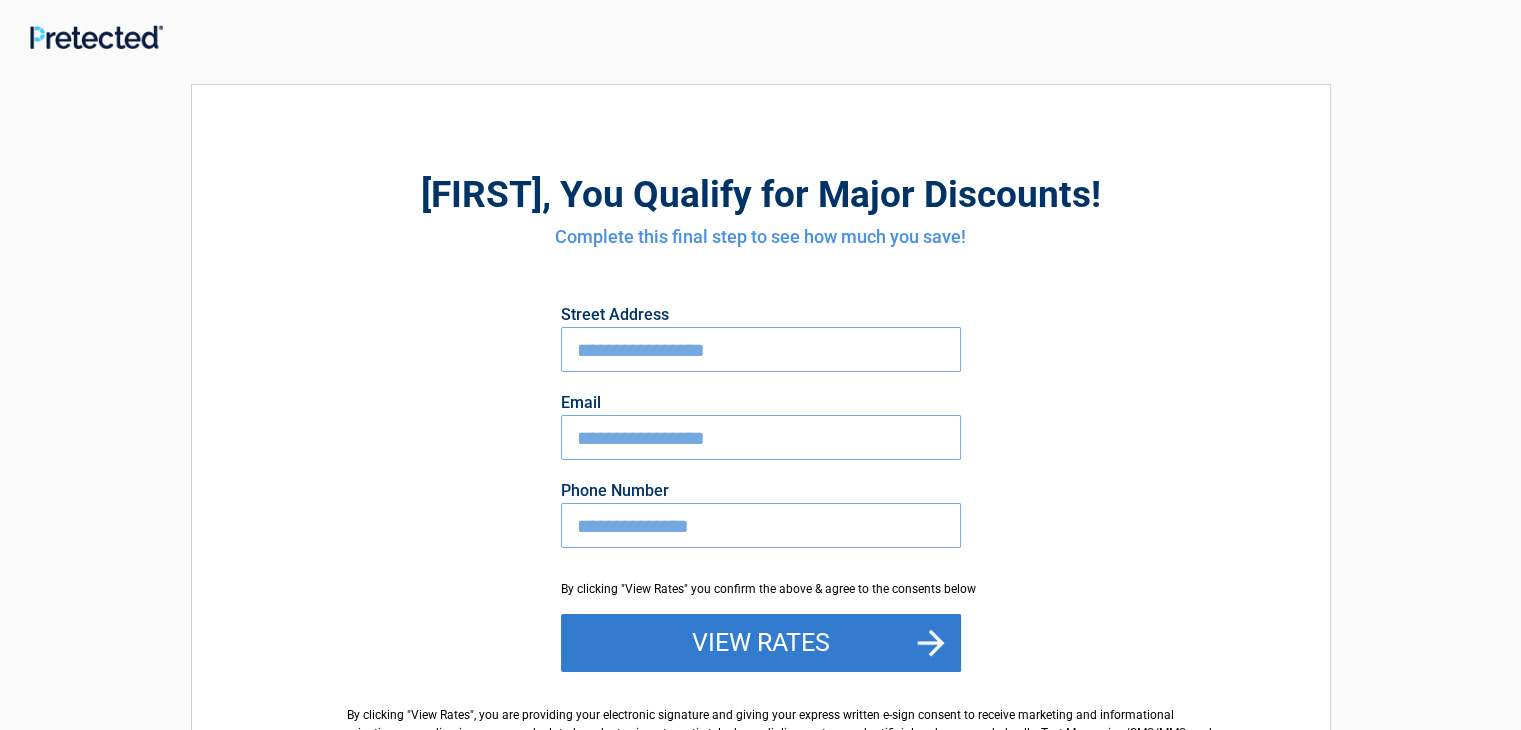 click on "View Rates" at bounding box center (761, 643) 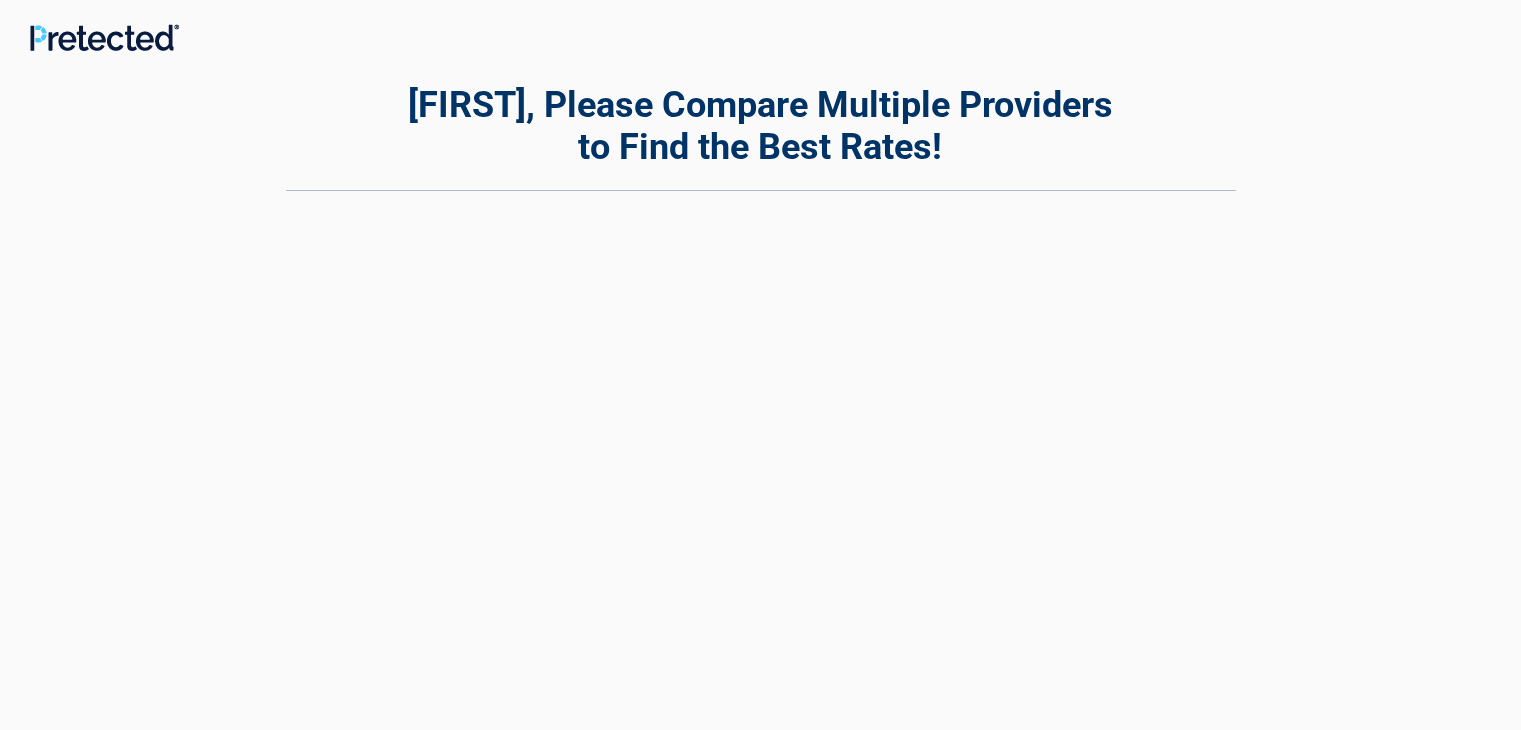 scroll, scrollTop: 0, scrollLeft: 0, axis: both 